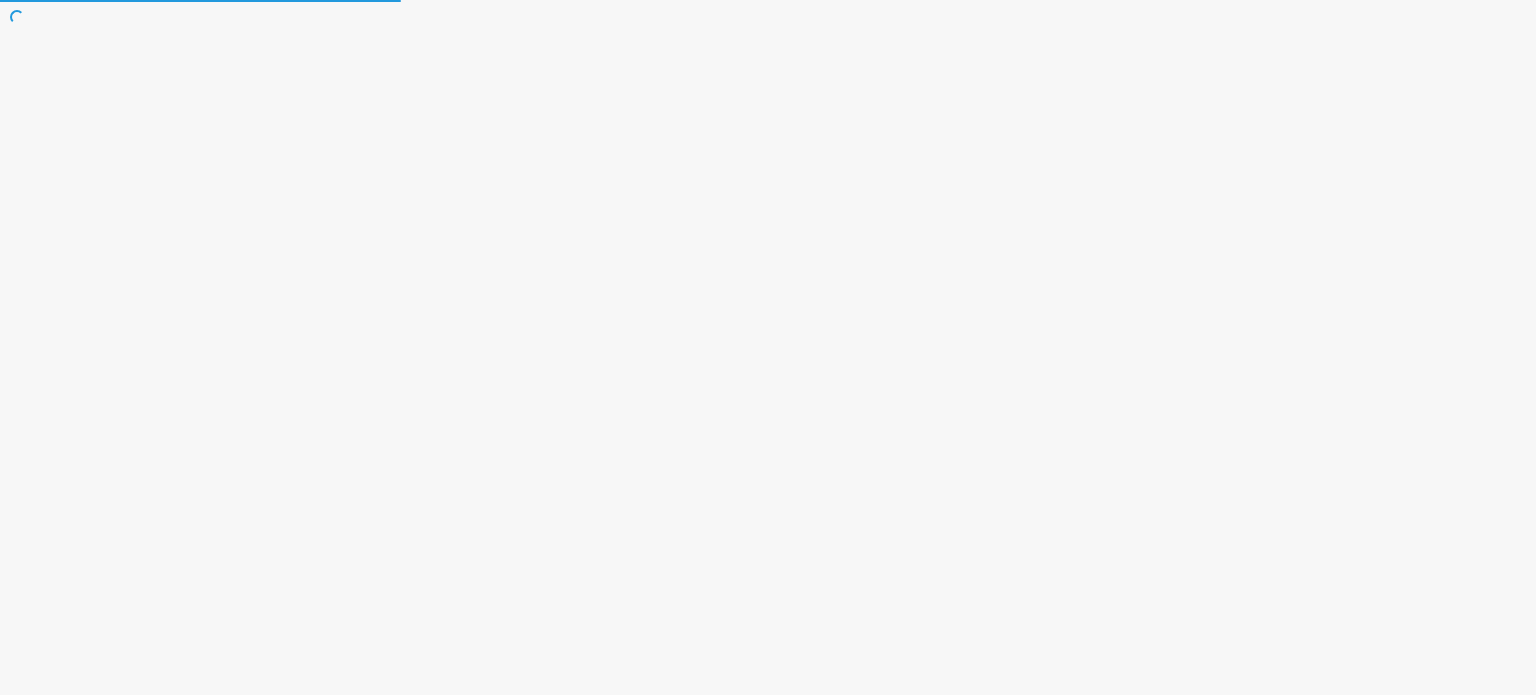 scroll, scrollTop: 0, scrollLeft: 0, axis: both 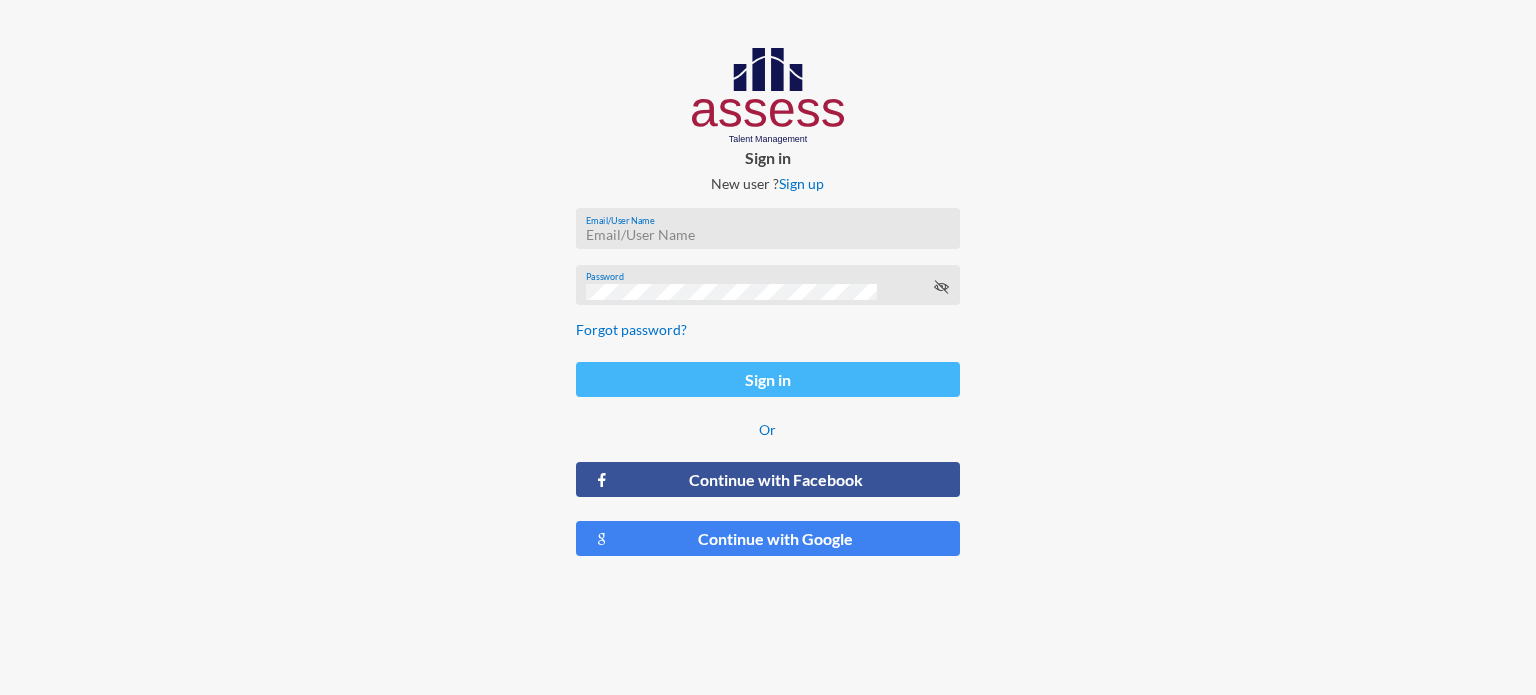 type on "hr@ibnsina-pharma.com" 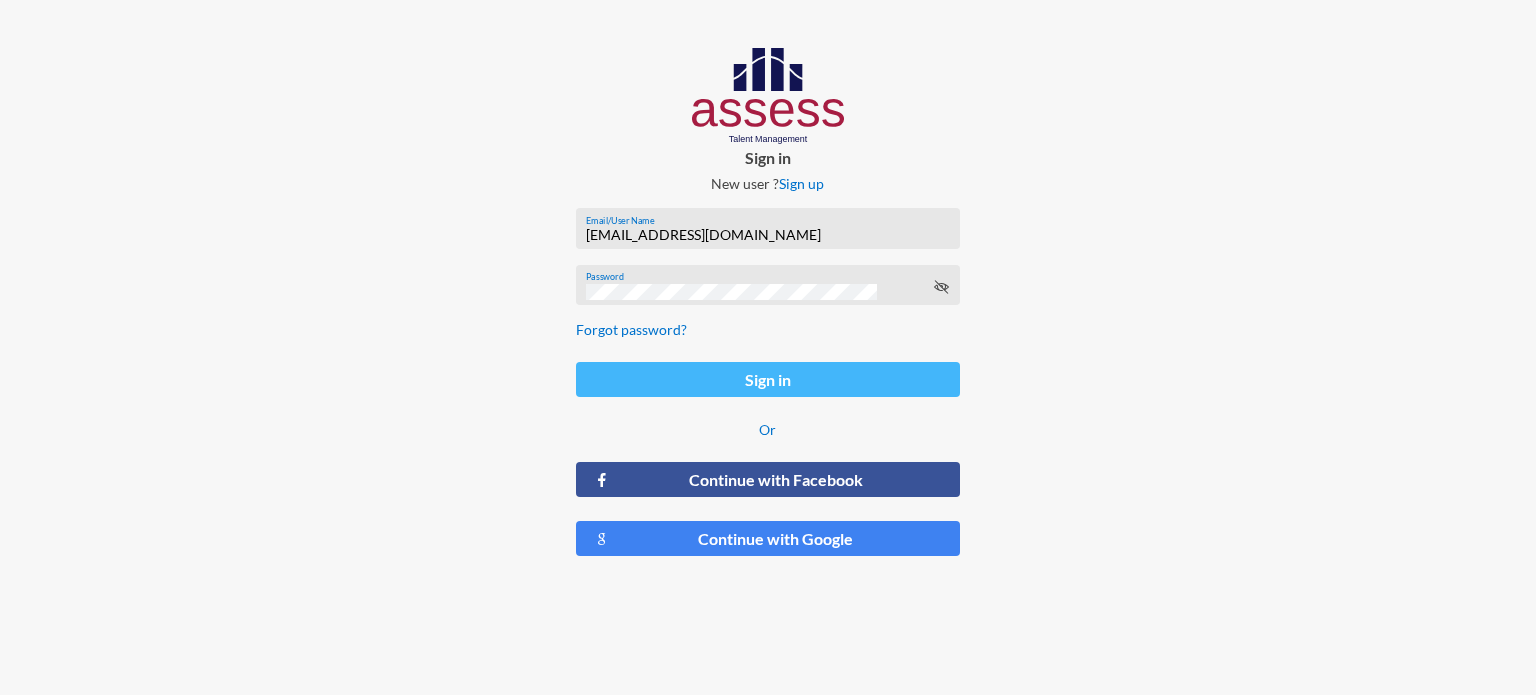 click on "Sign in" 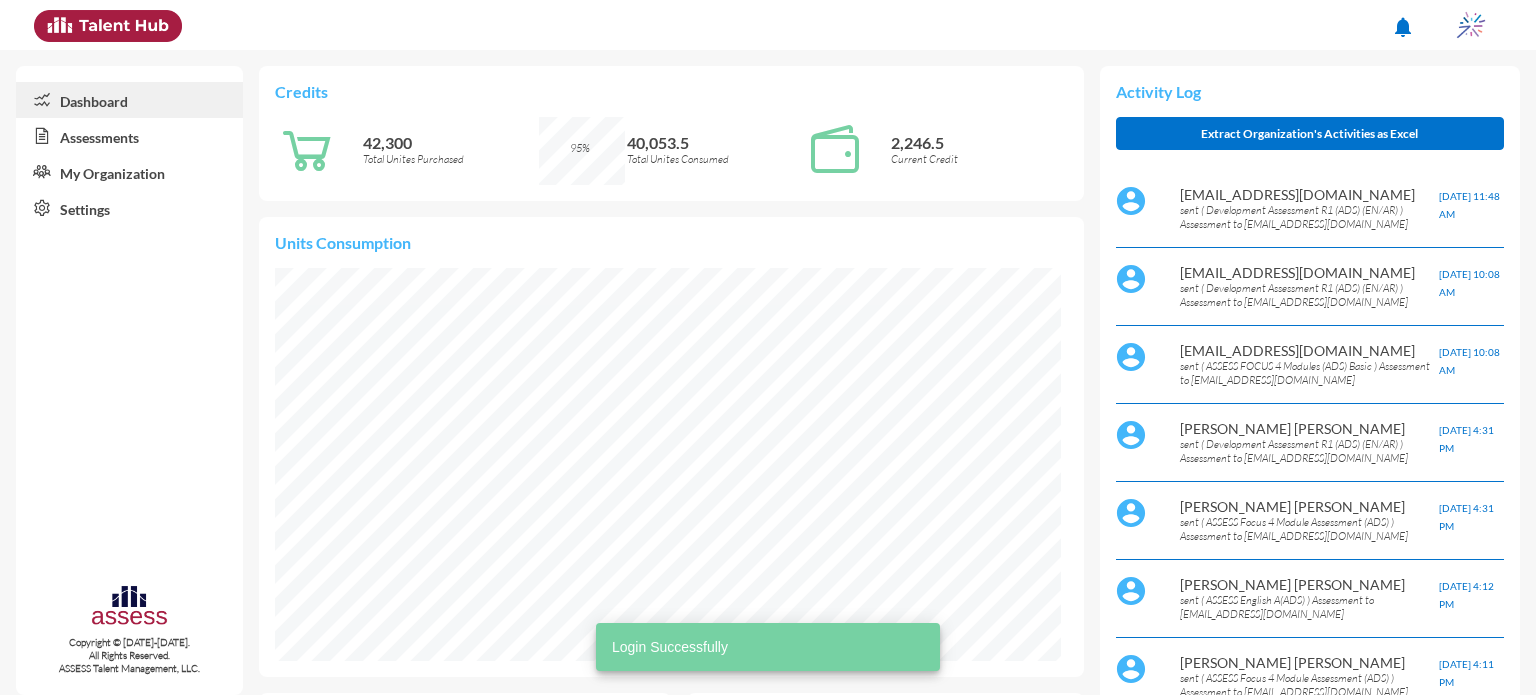 scroll, scrollTop: 999932, scrollLeft: 999912, axis: both 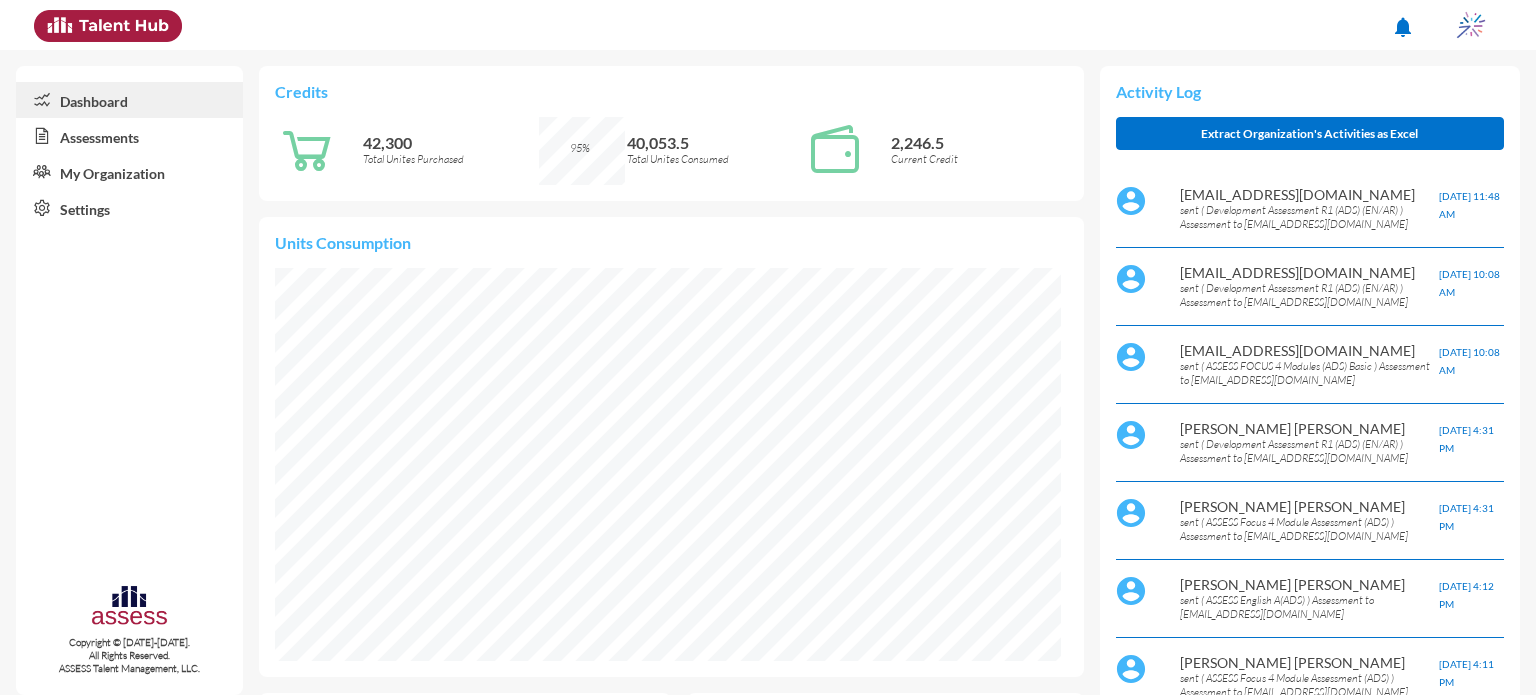 click on "Assessments" 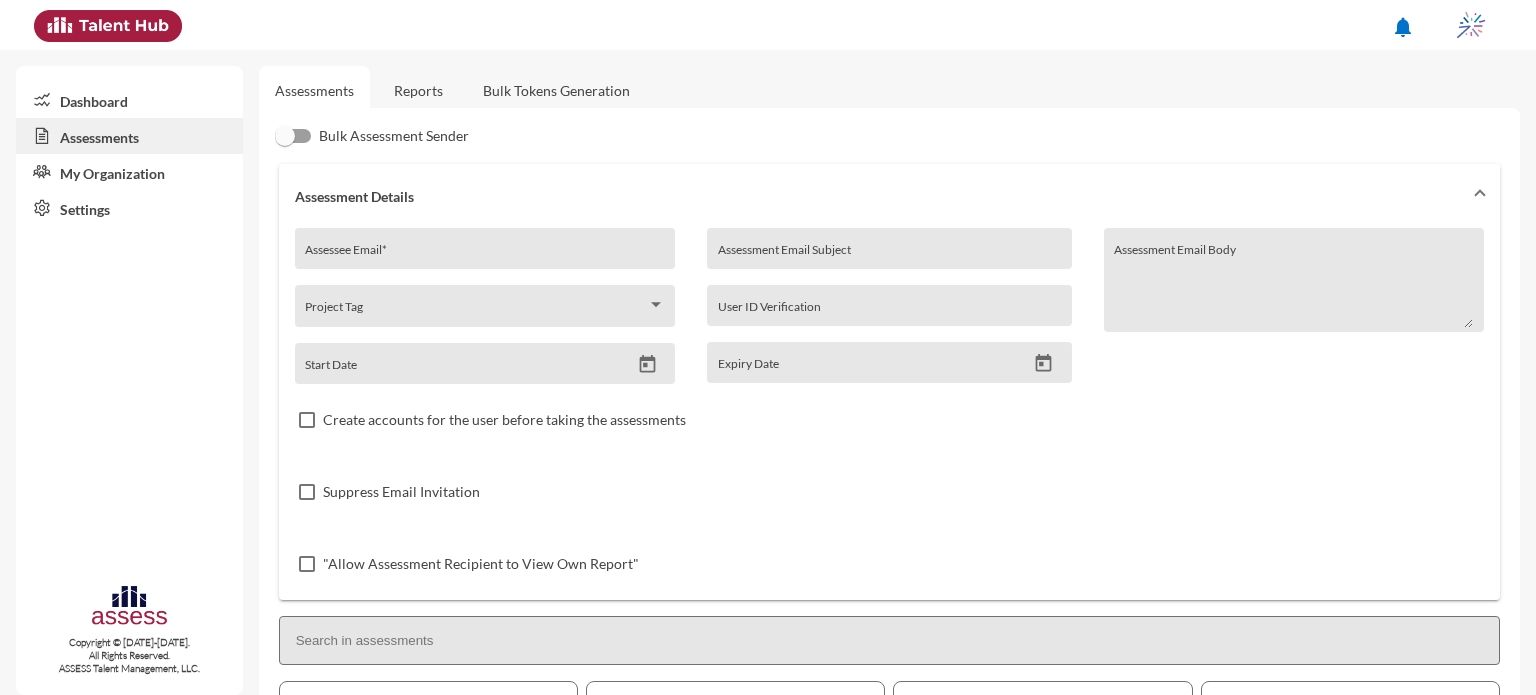 click on "Assessee Email   *" at bounding box center [485, 248] 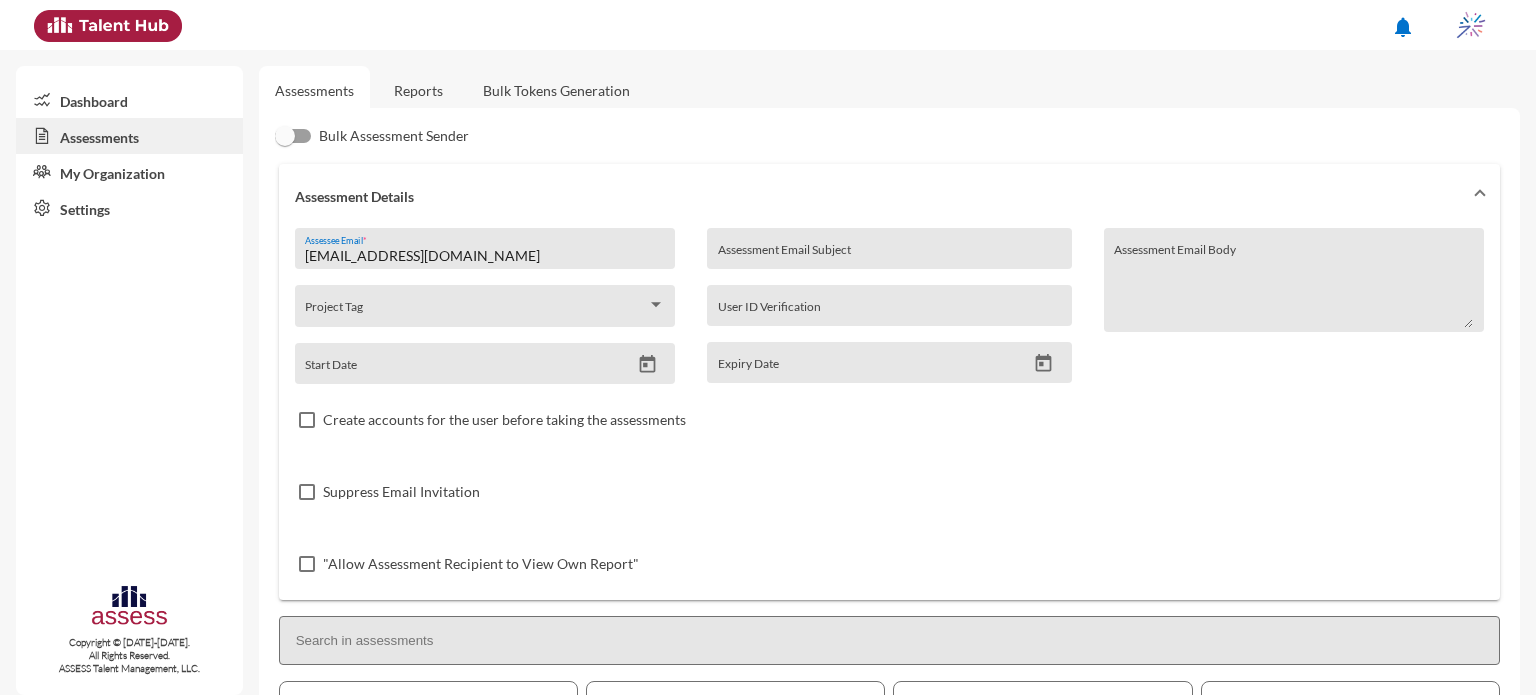 type on "[EMAIL_ADDRESS][DOMAIN_NAME]" 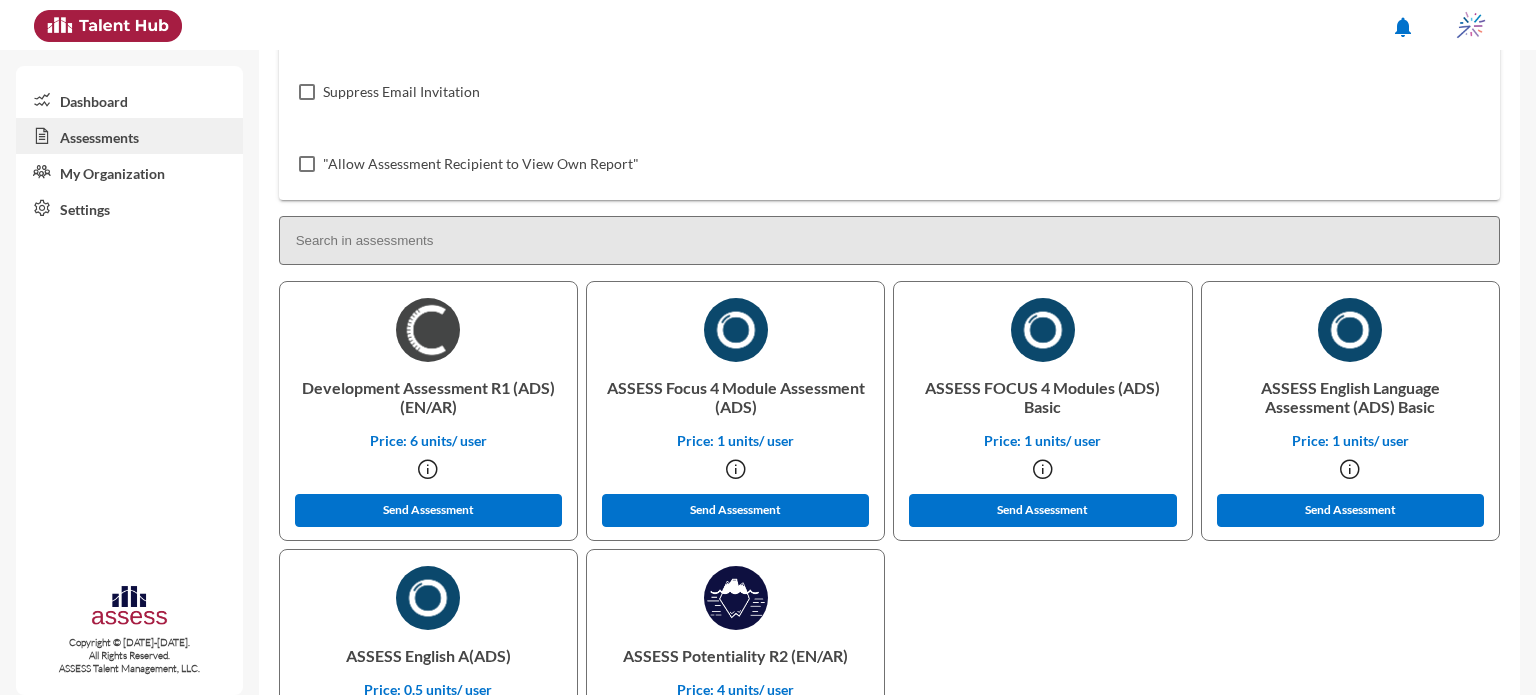 scroll, scrollTop: 555, scrollLeft: 0, axis: vertical 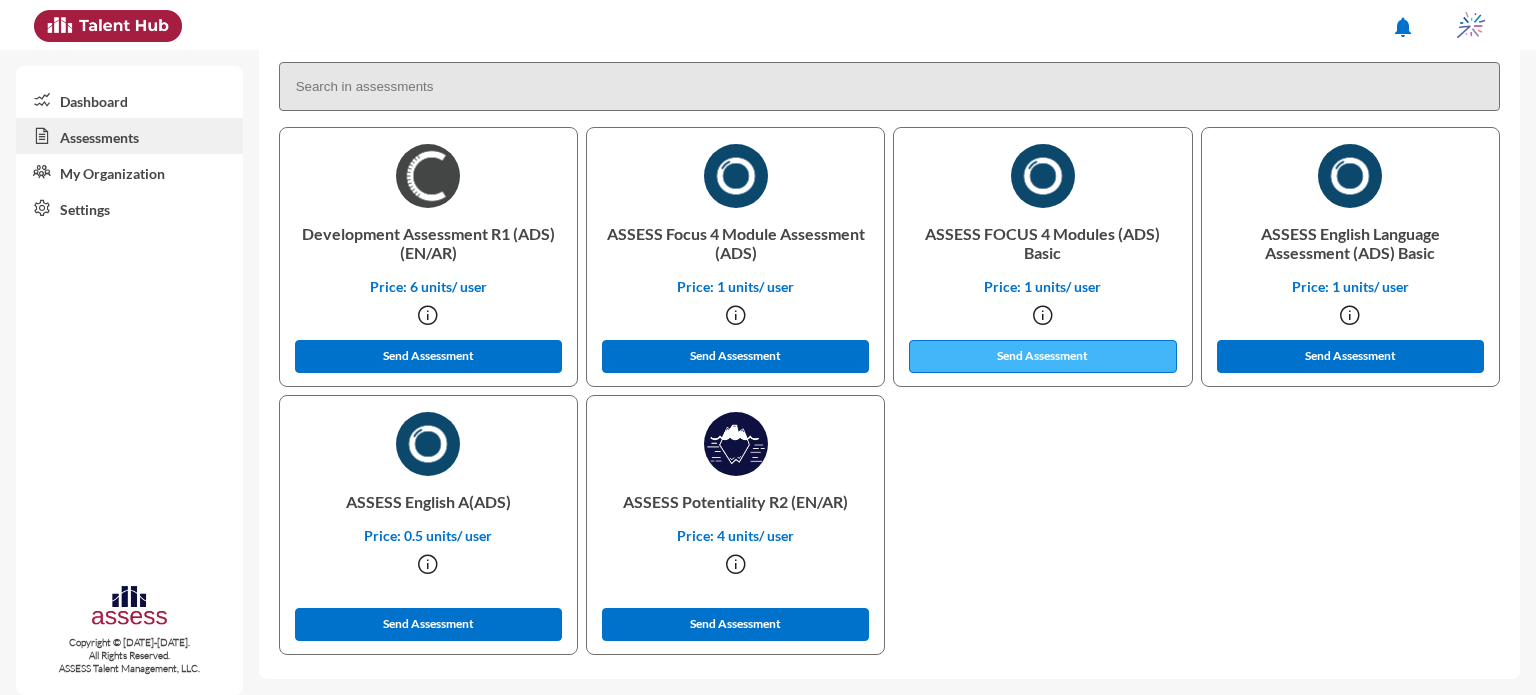click on "Send Assessment" 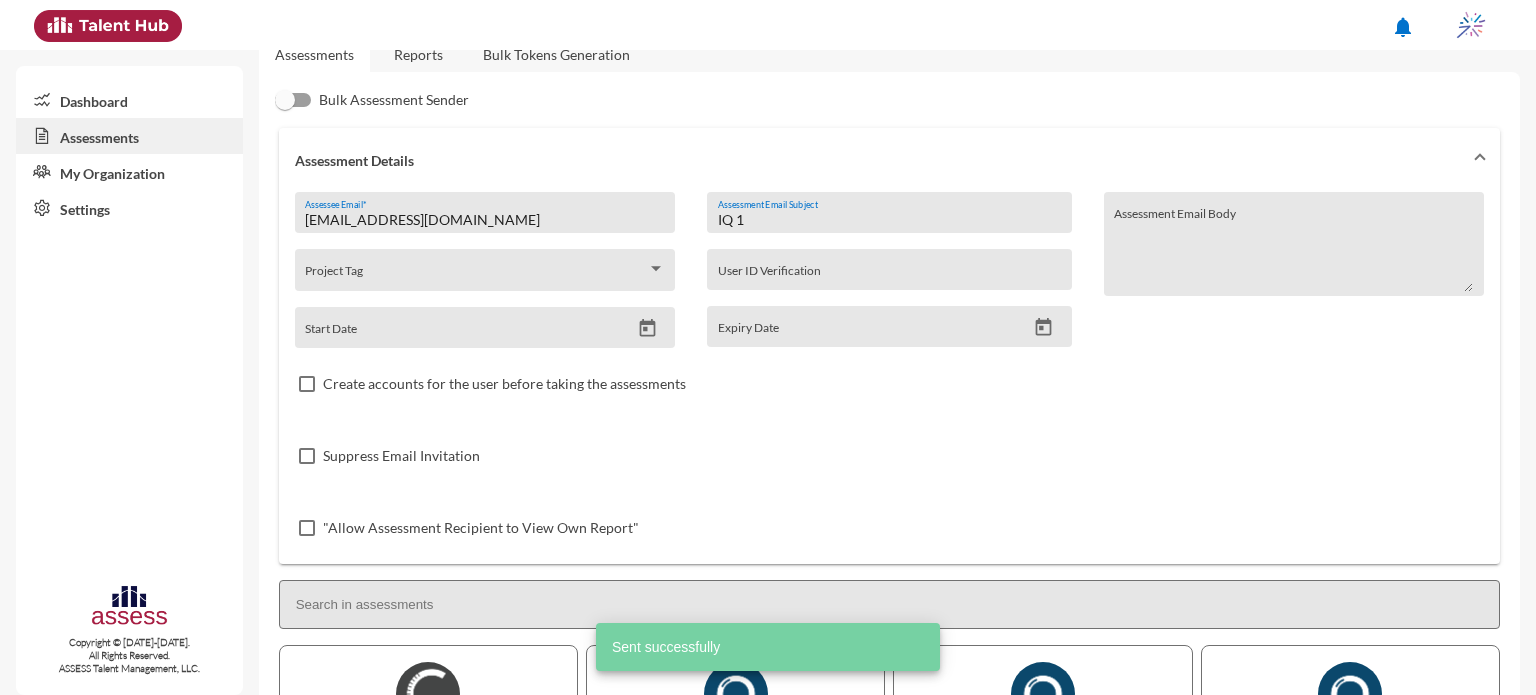 scroll, scrollTop: 23, scrollLeft: 0, axis: vertical 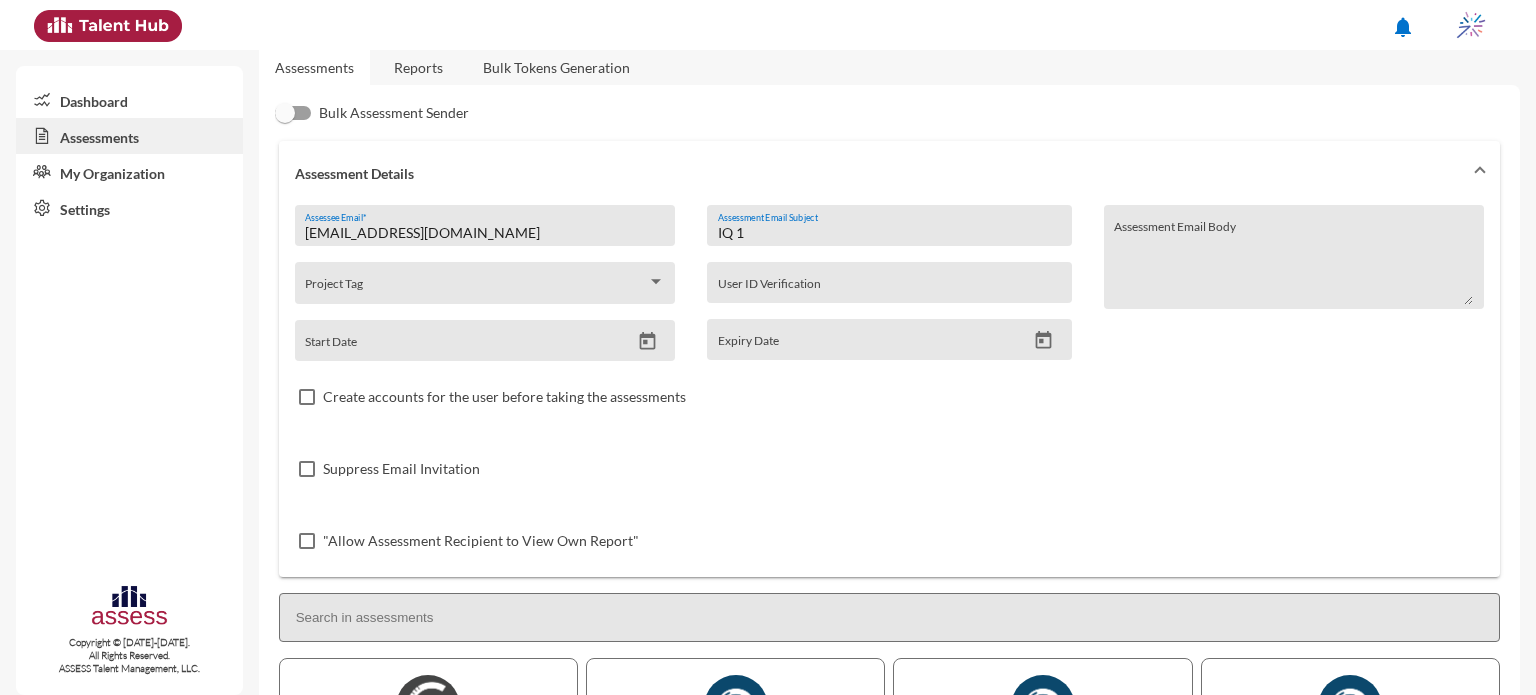 click on "IQ 1" at bounding box center (889, 233) 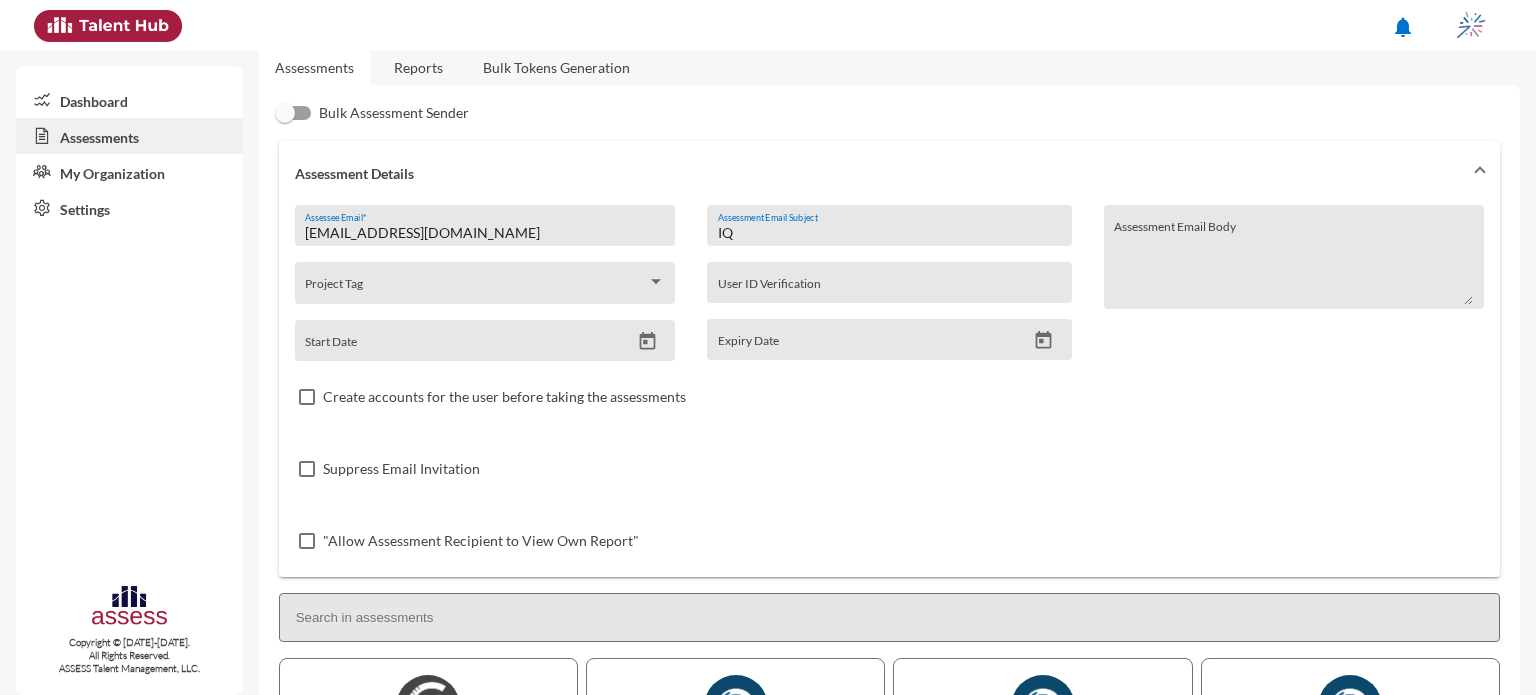type on "I" 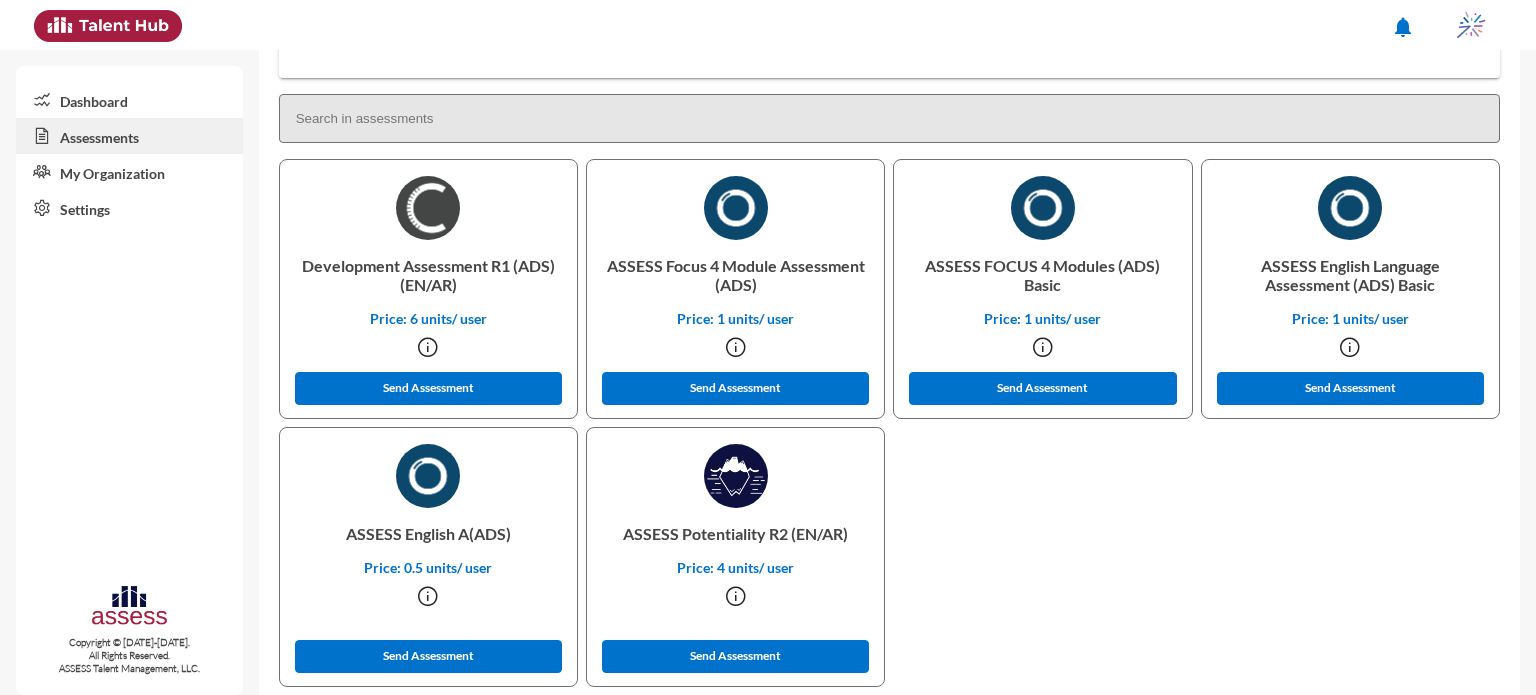 scroll, scrollTop: 555, scrollLeft: 0, axis: vertical 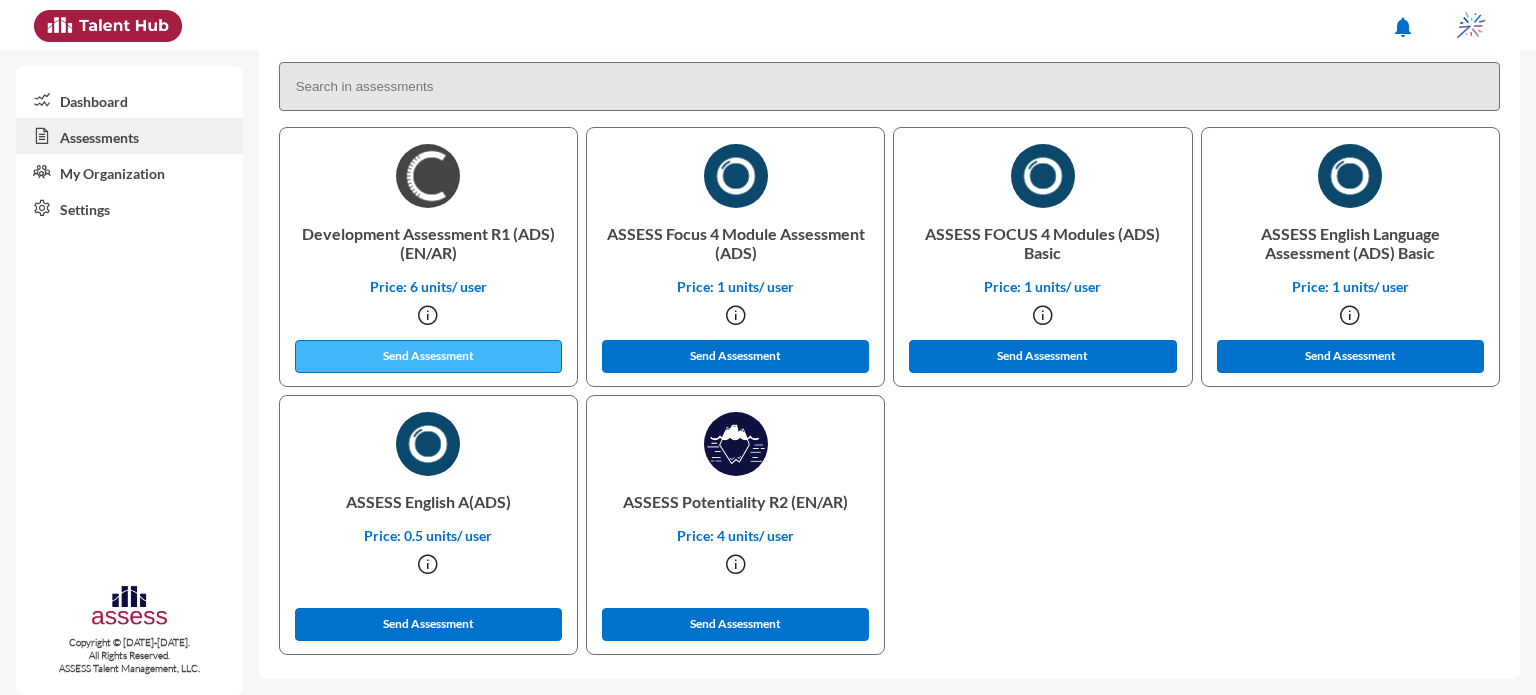 type on "OCM 1" 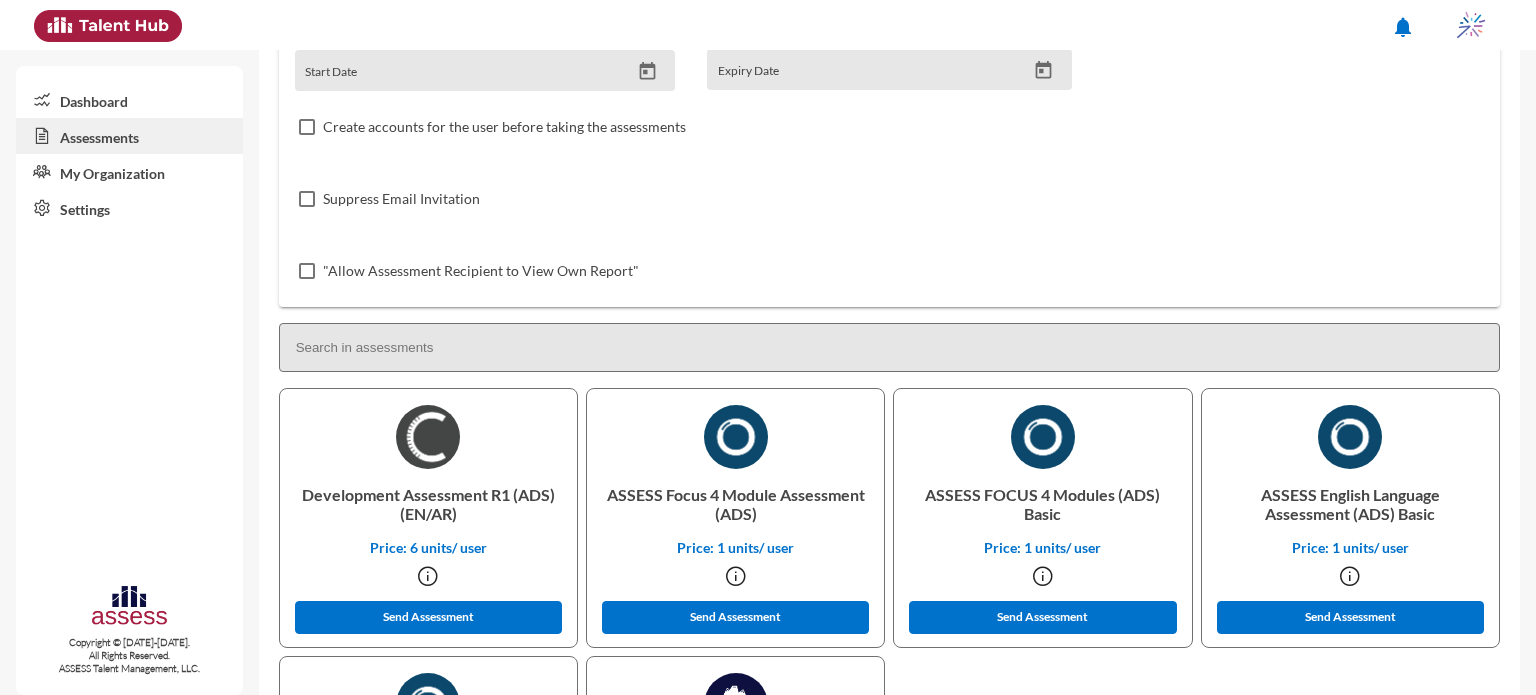 scroll, scrollTop: 0, scrollLeft: 0, axis: both 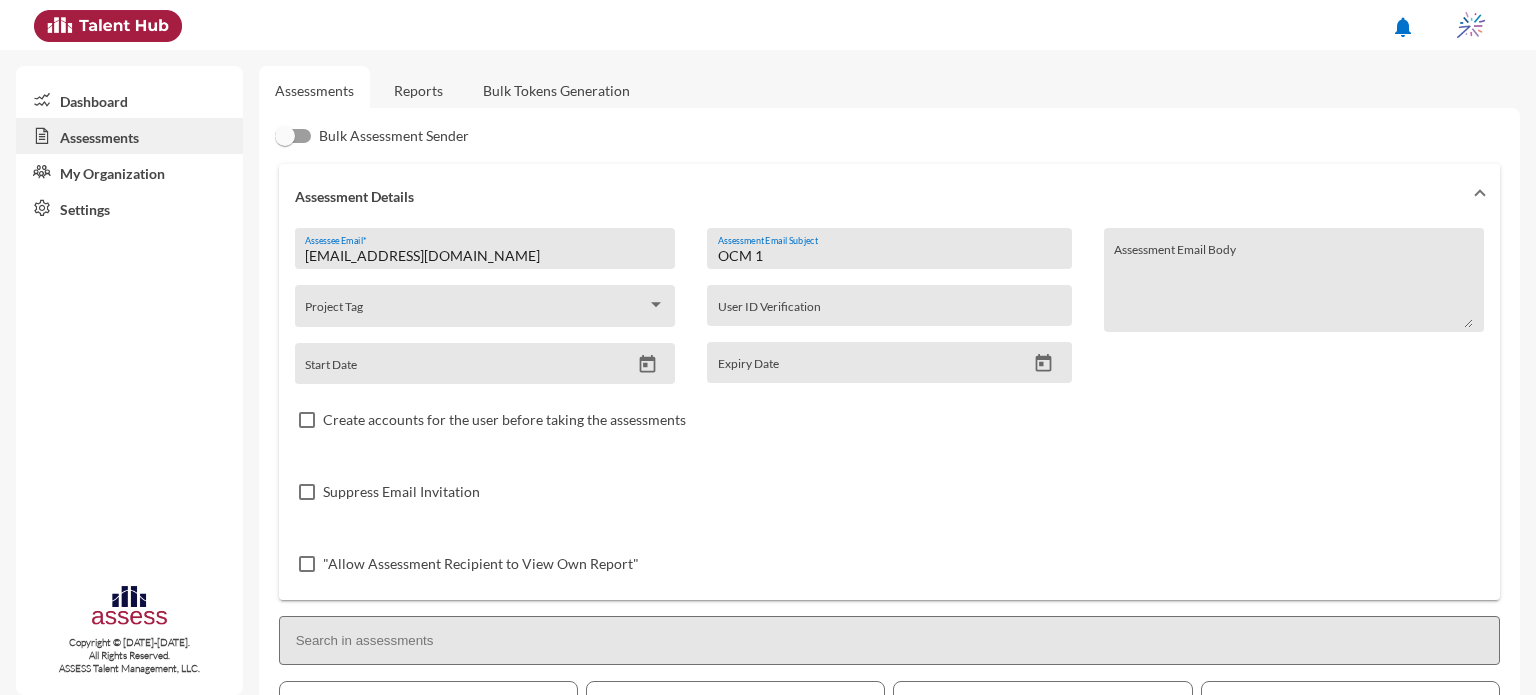 click on "Reports" 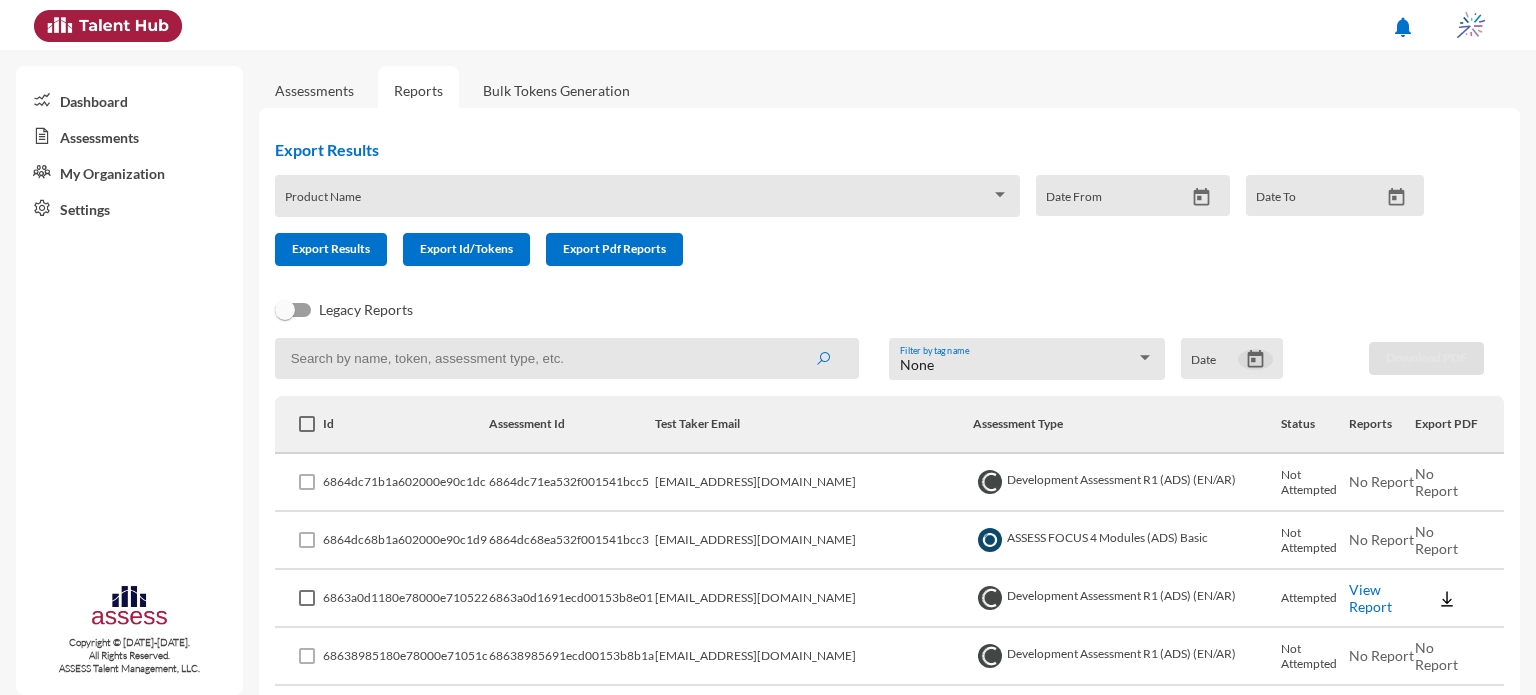 click 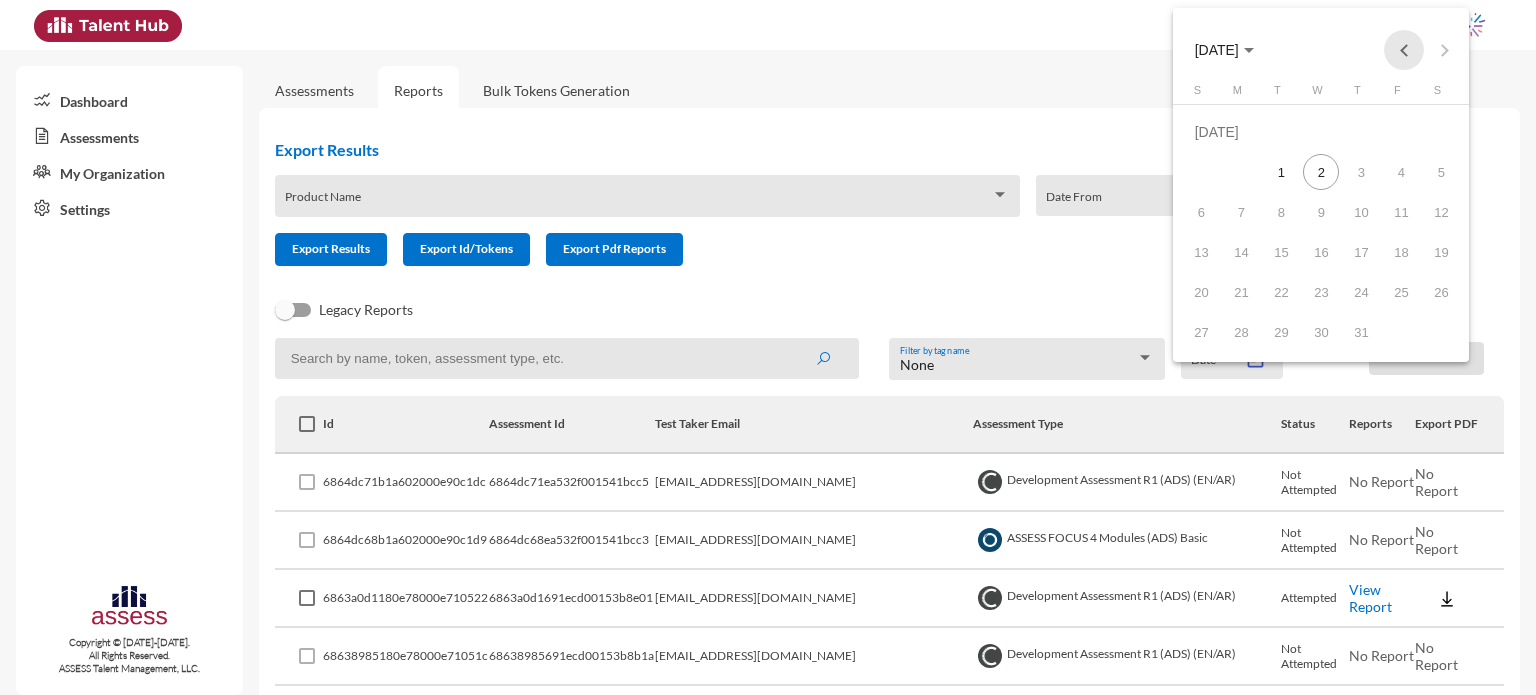click at bounding box center (1404, 50) 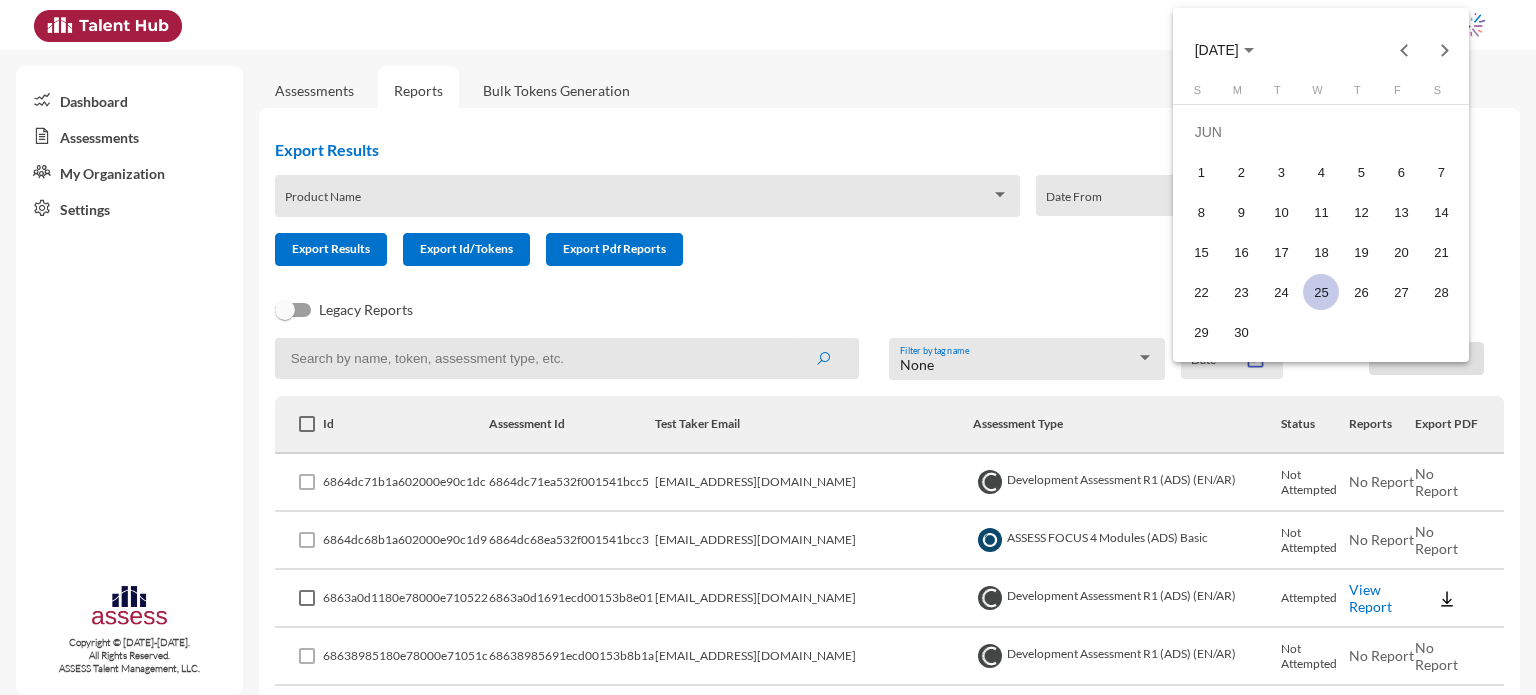 click on "25" at bounding box center [1321, 292] 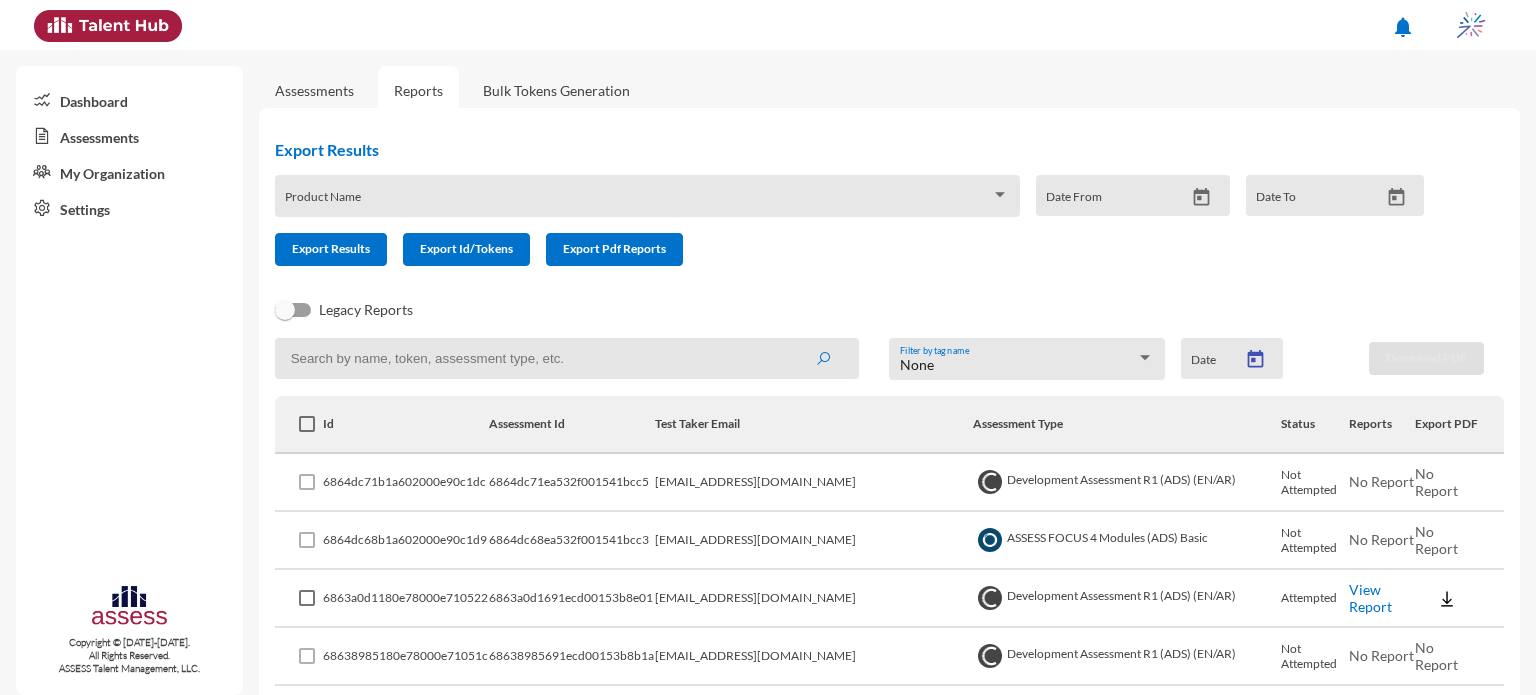 type on "6/25/2025" 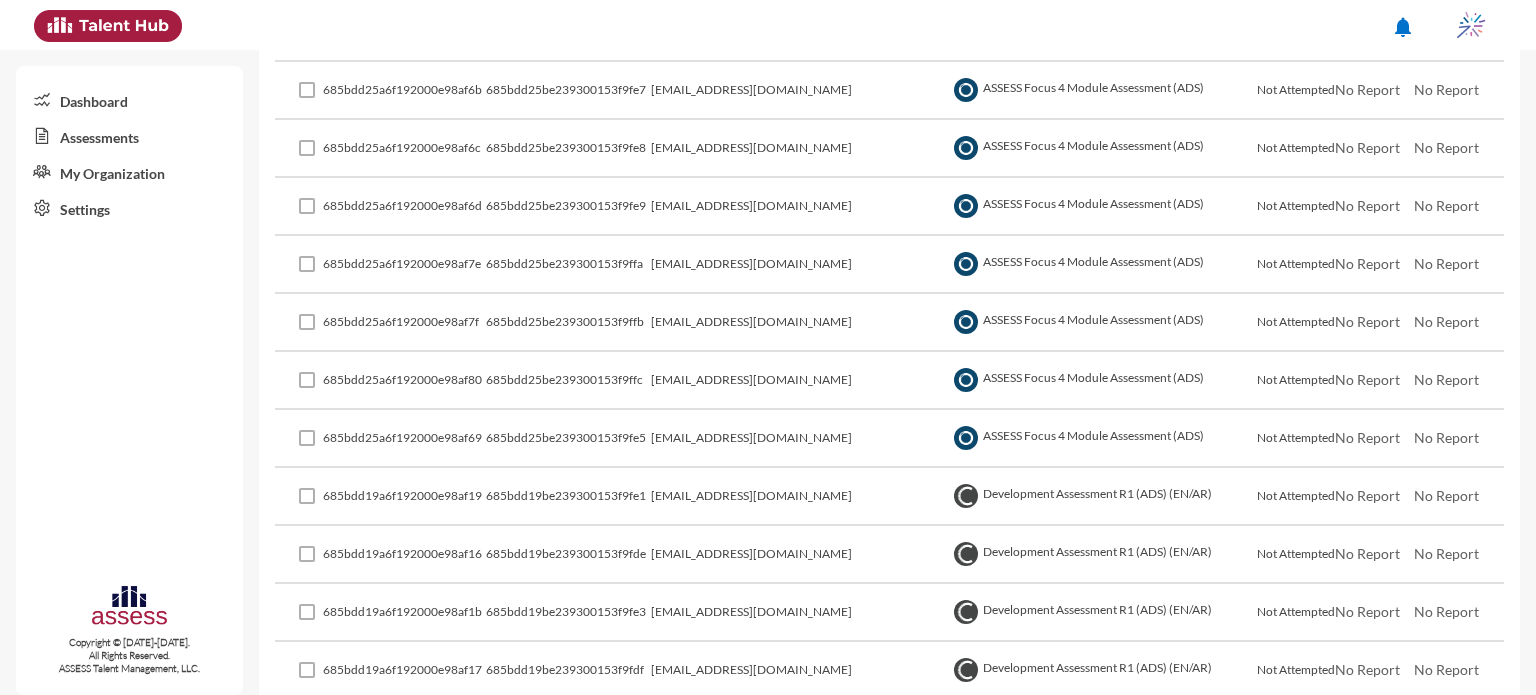 scroll, scrollTop: 5608, scrollLeft: 0, axis: vertical 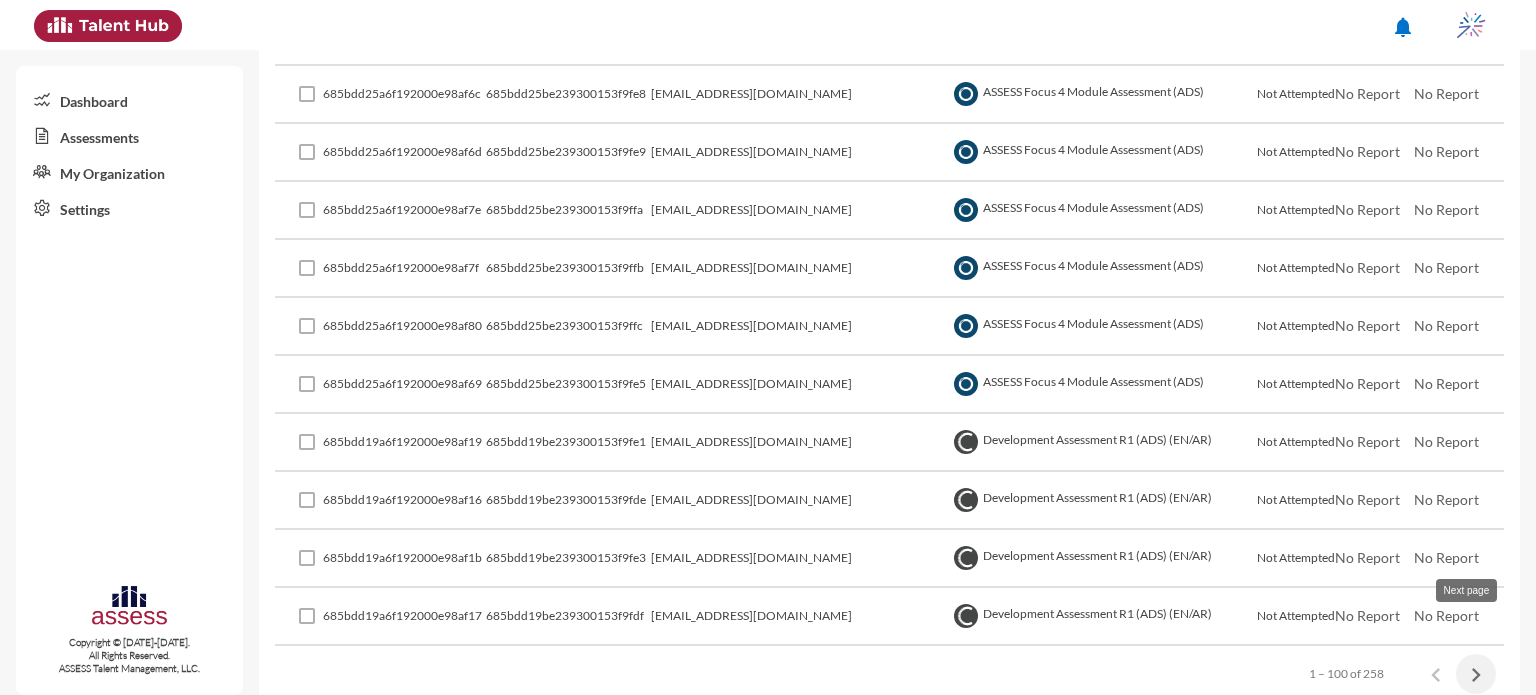 click 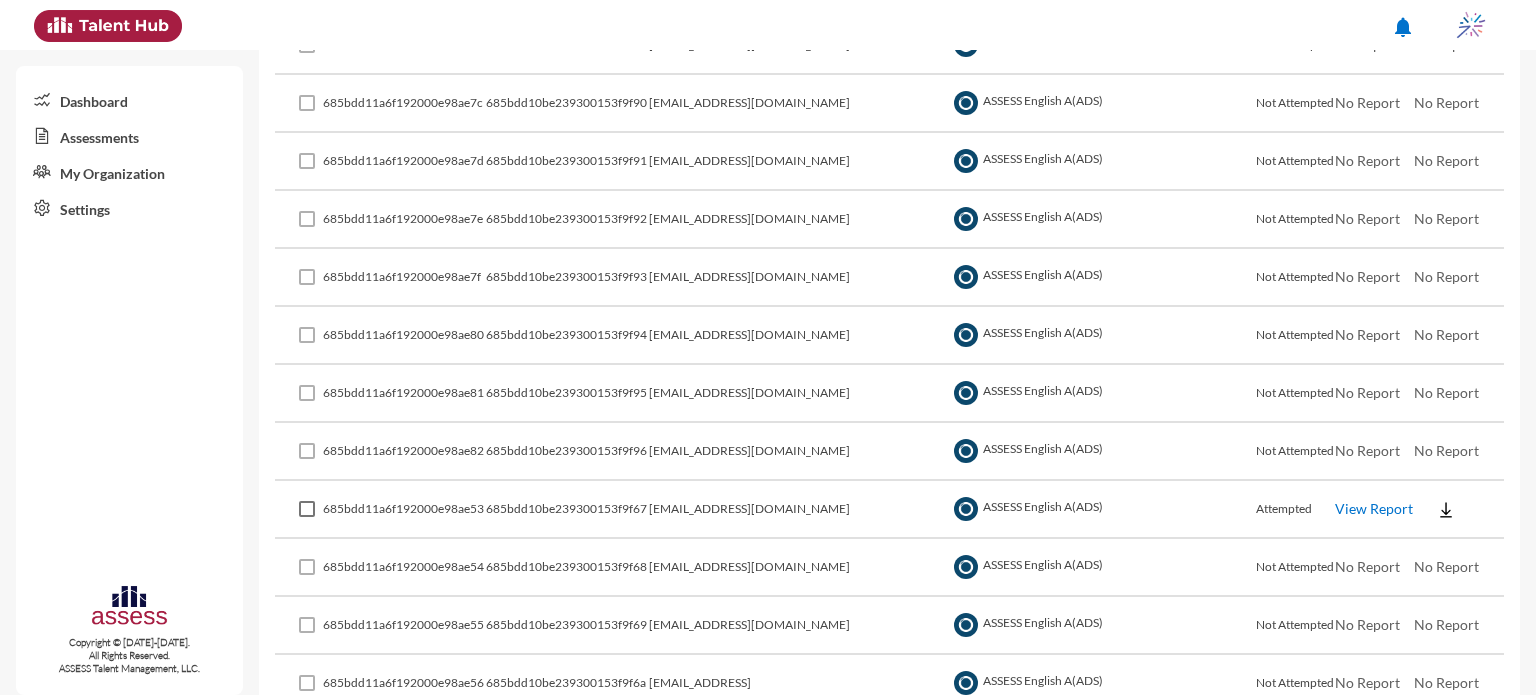 scroll, scrollTop: 5608, scrollLeft: 0, axis: vertical 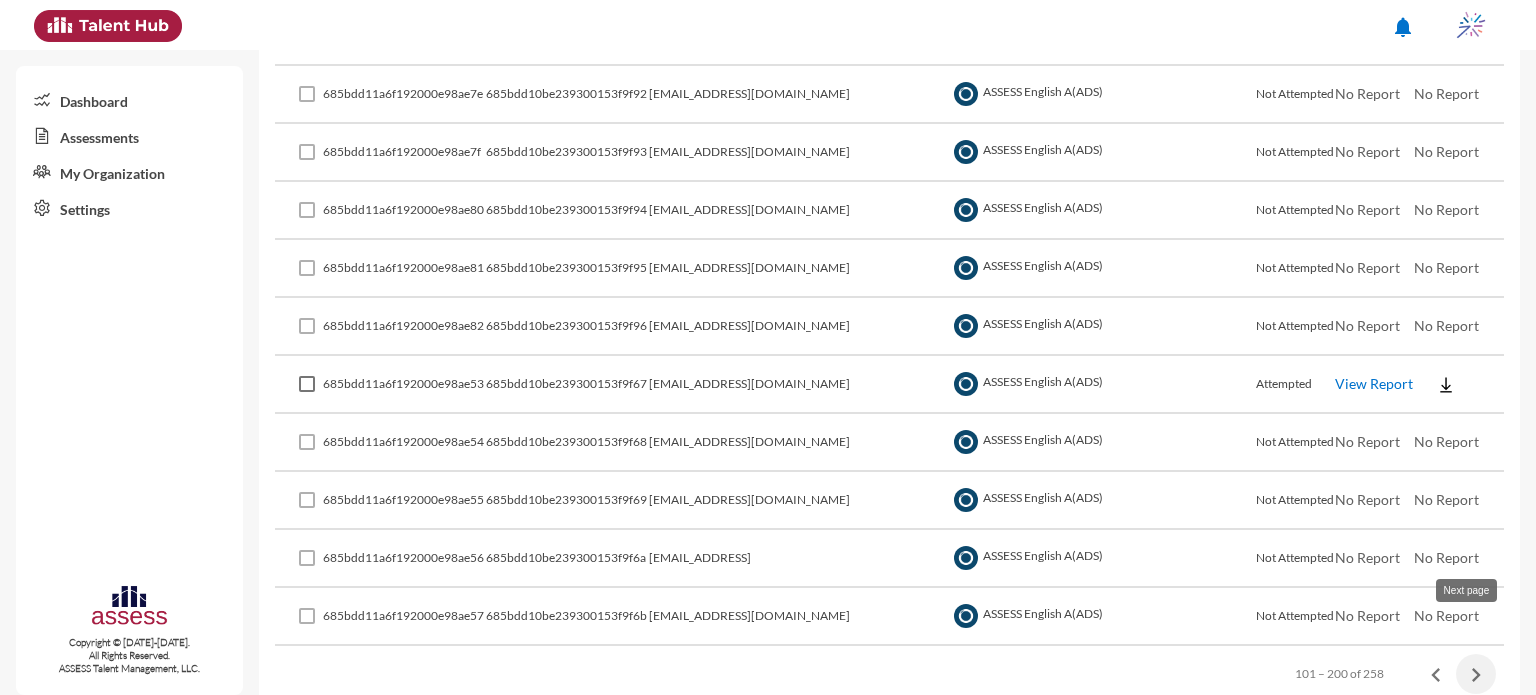 click 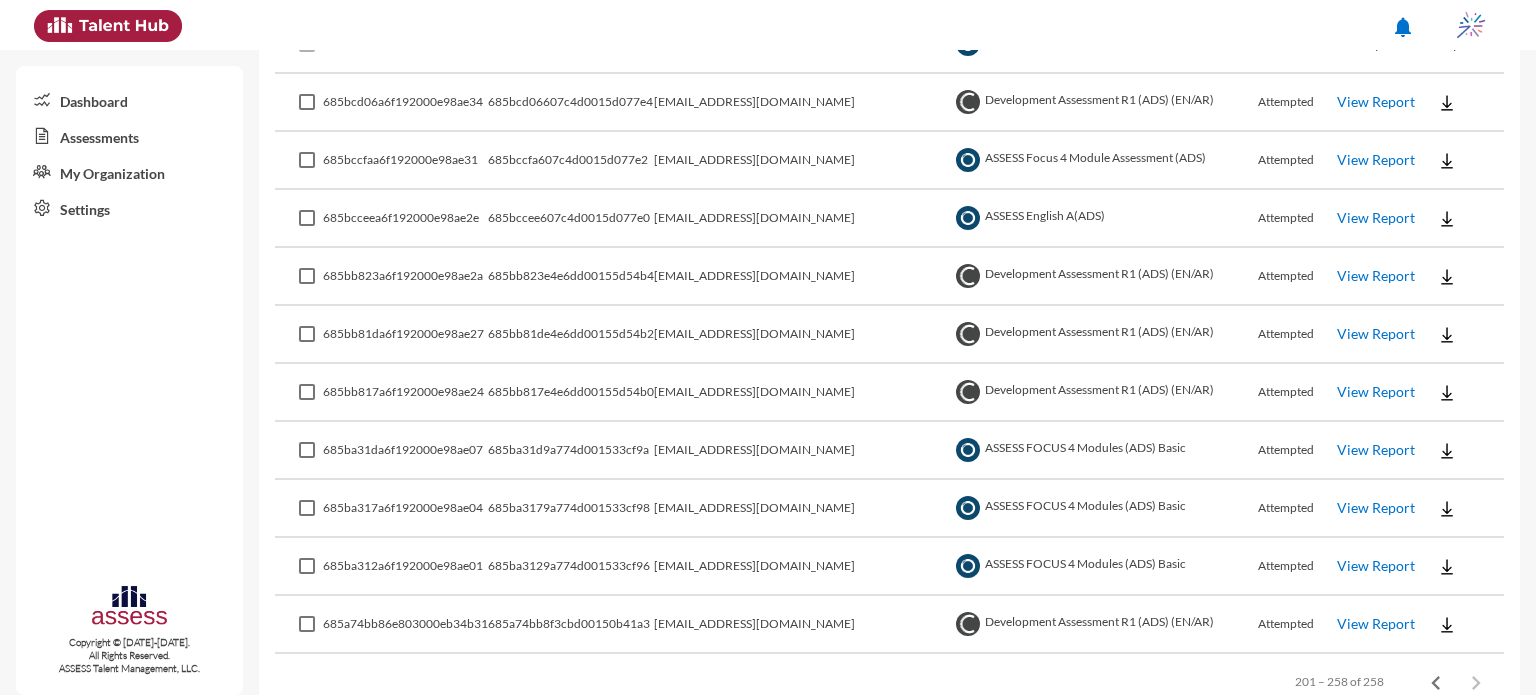 scroll, scrollTop: 3188, scrollLeft: 0, axis: vertical 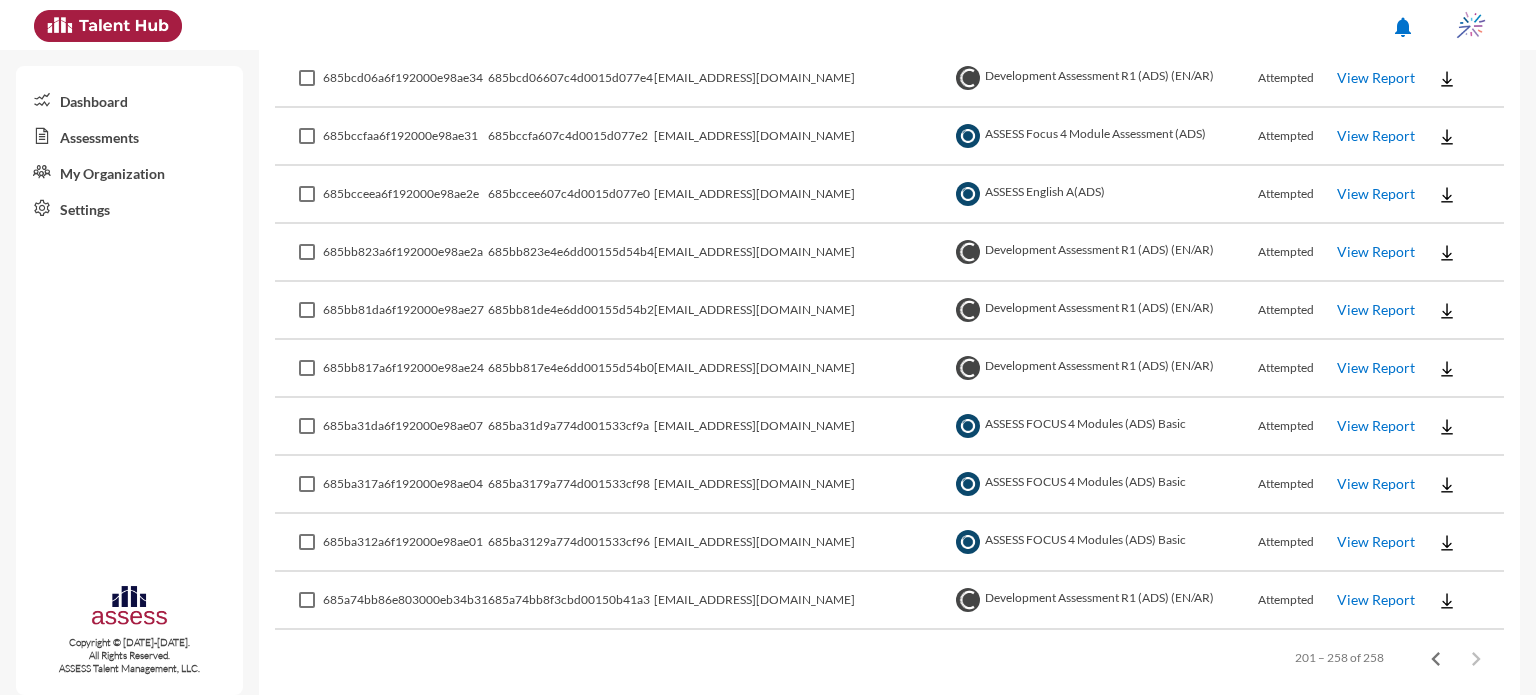 click on "View Report" 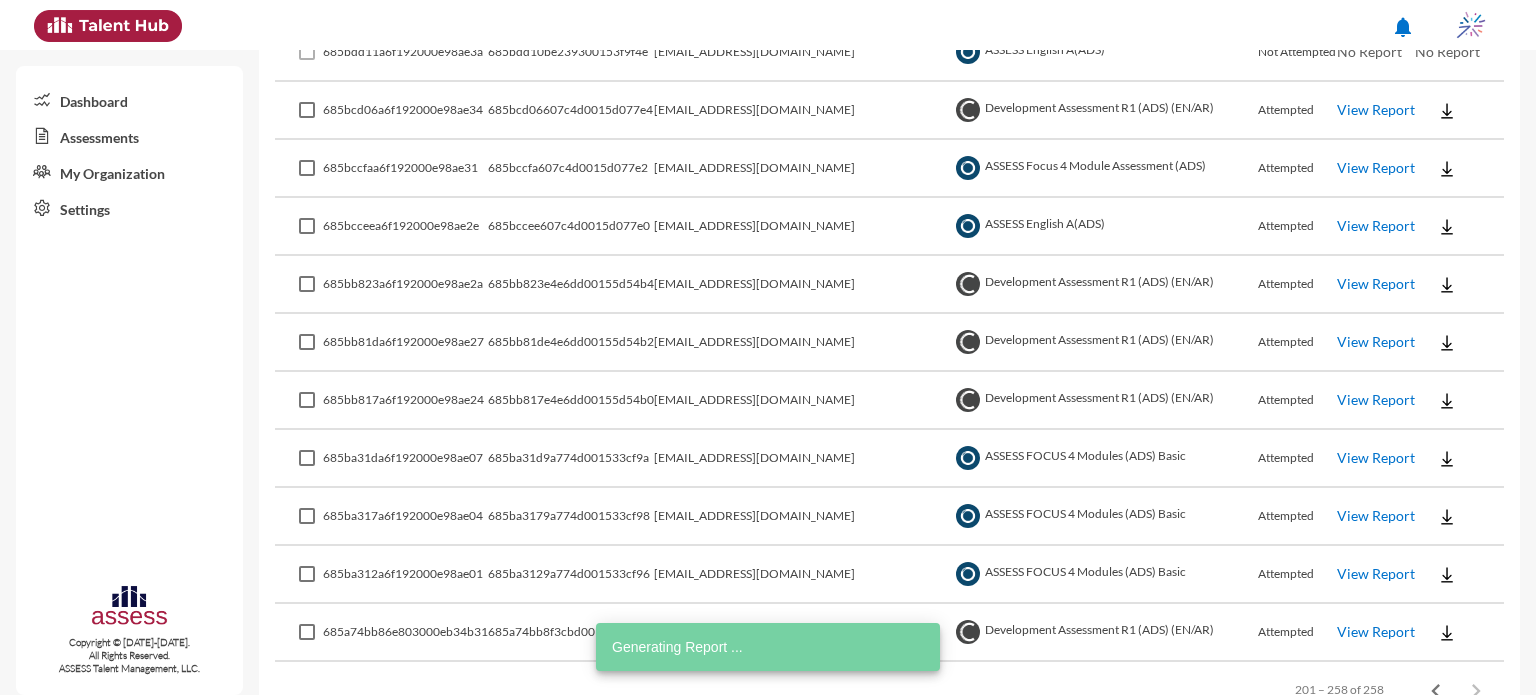 scroll, scrollTop: 3153, scrollLeft: 0, axis: vertical 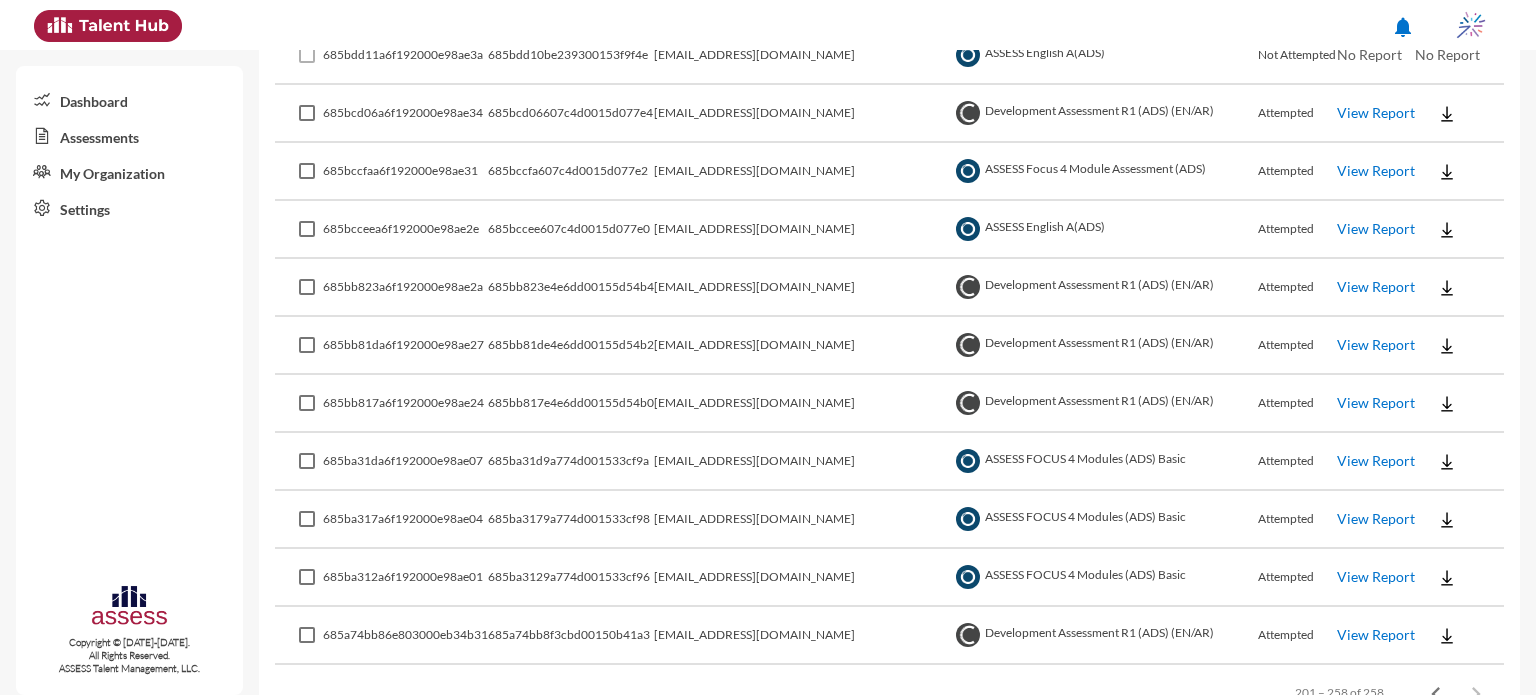 click on "View Report" 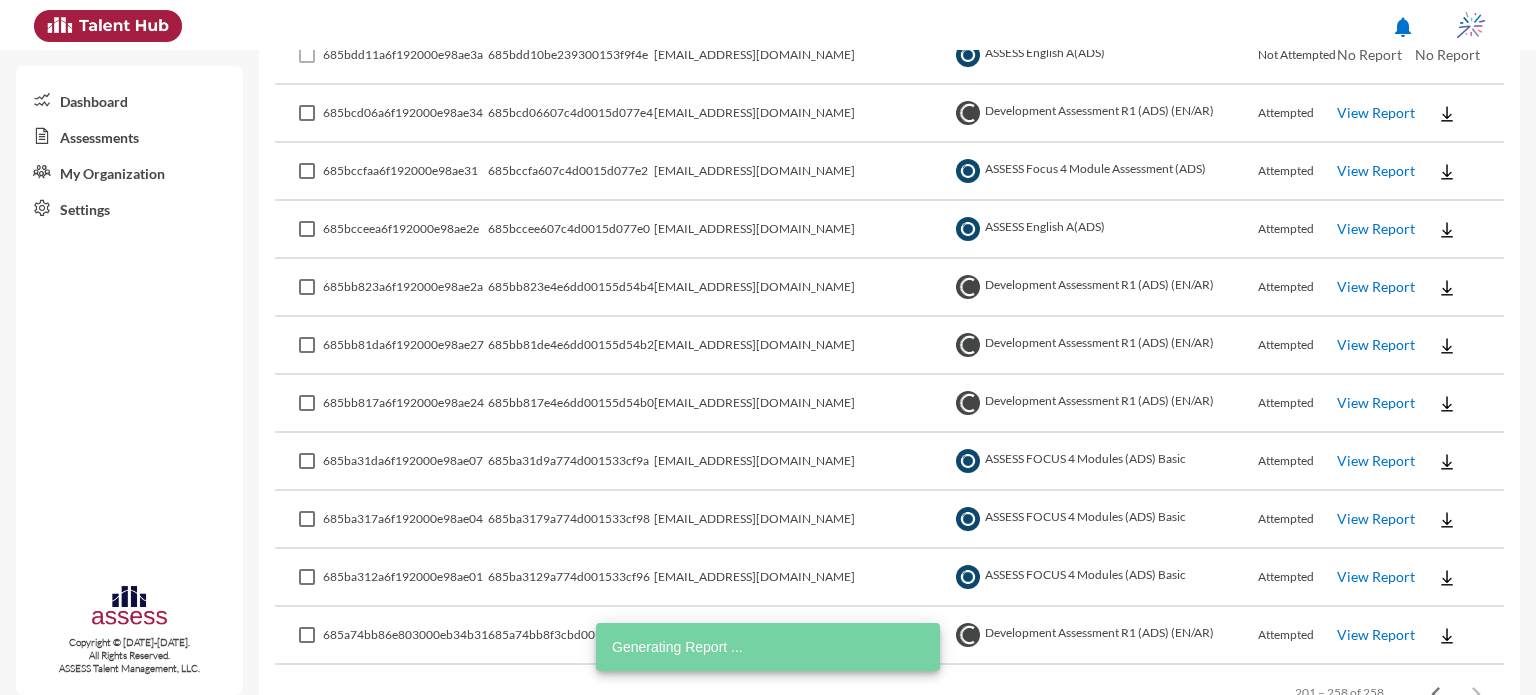click on "View Report" 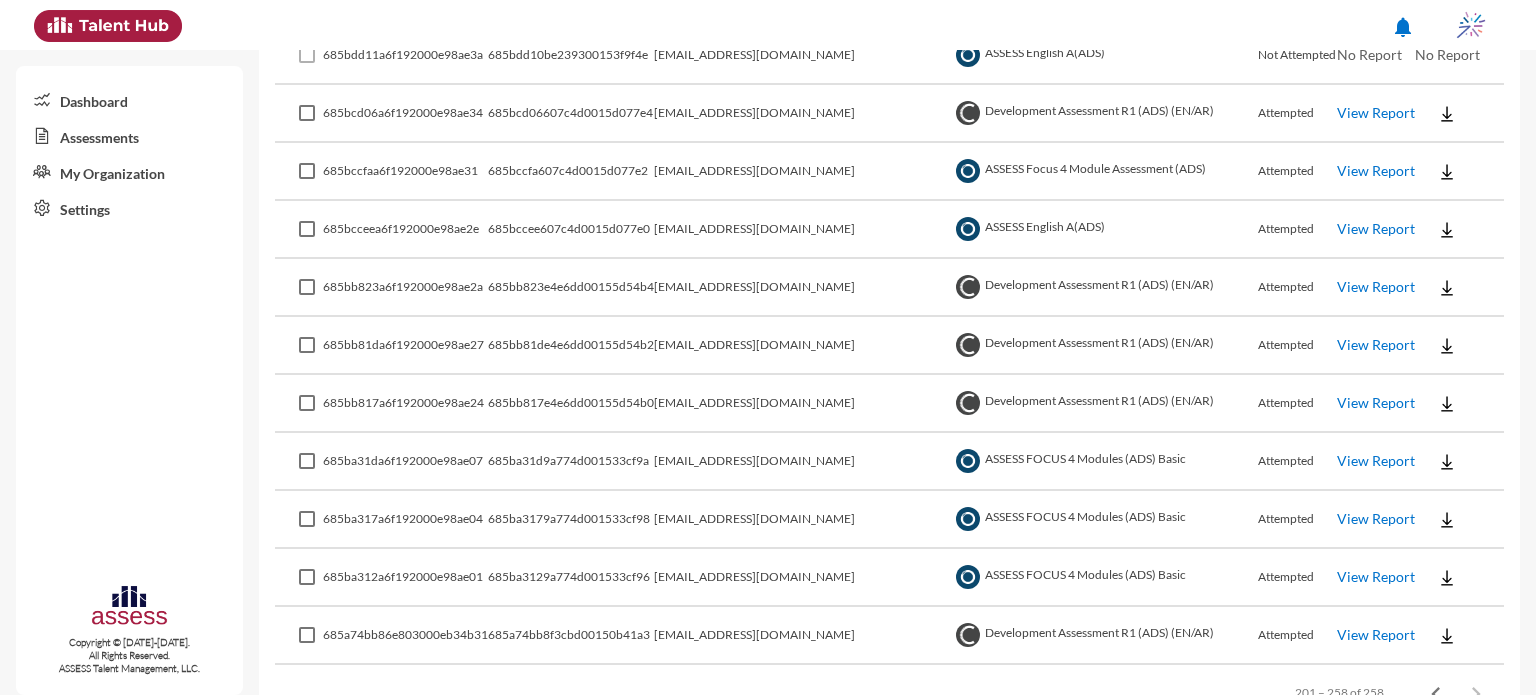 click on "View Report" 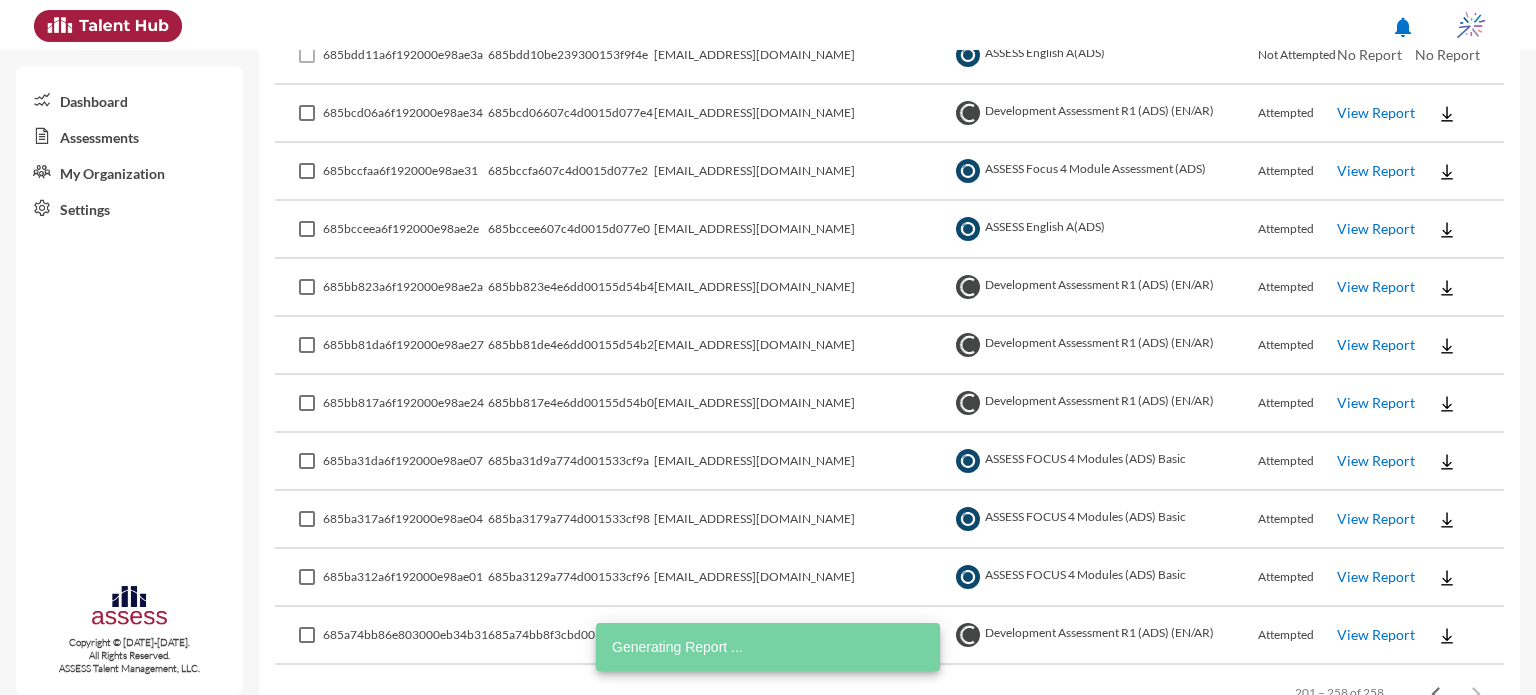 click on "View Report" 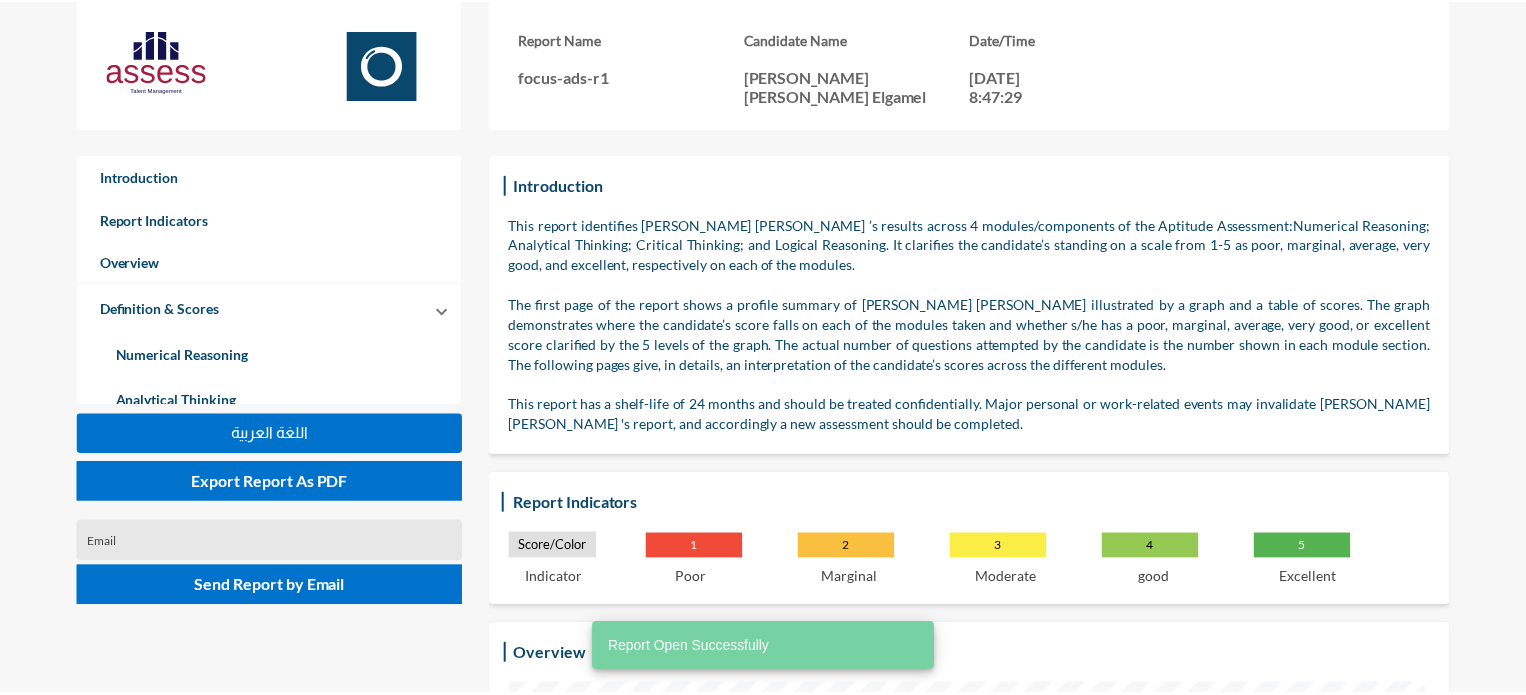 scroll, scrollTop: 0, scrollLeft: 0, axis: both 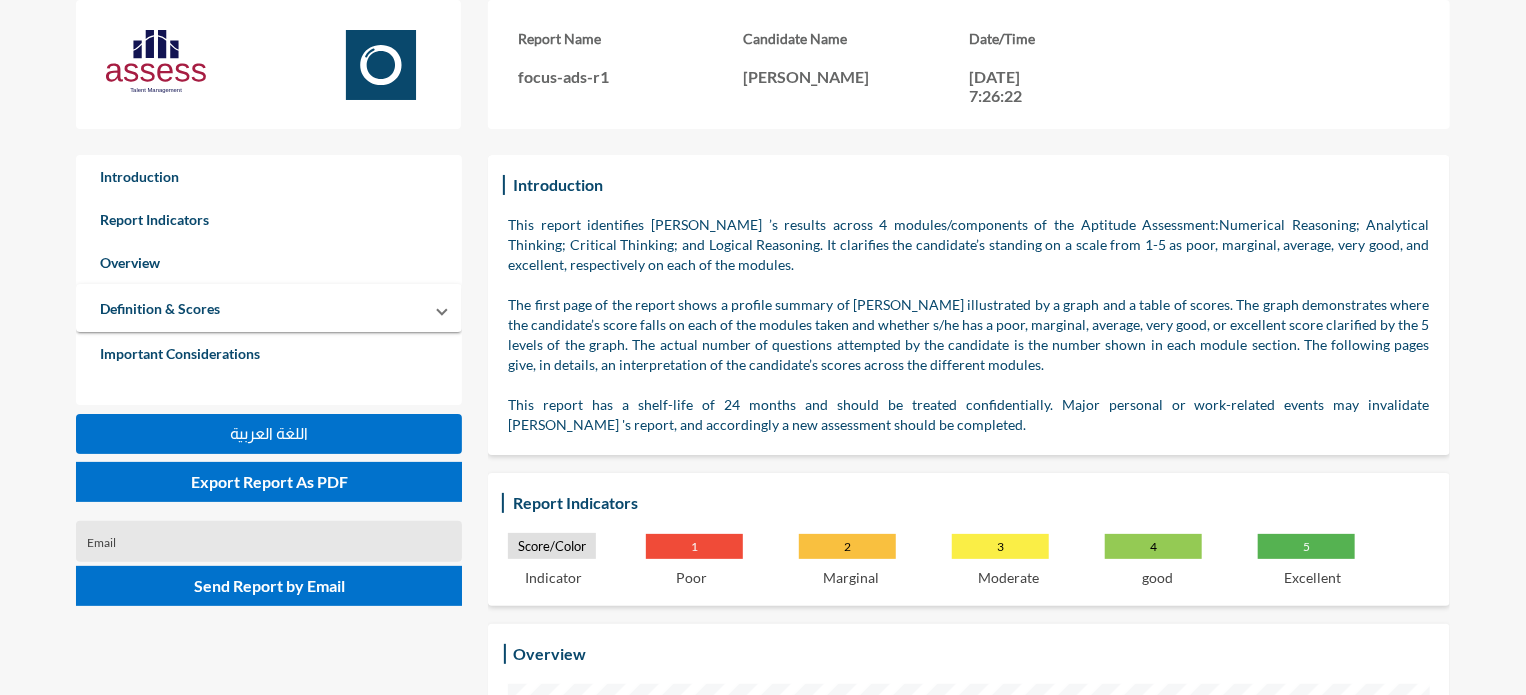 click on "The first page of the report shows a profile summary of عمرو  illustrated by a graph and a table of scores. The graph demonstrates where the candidate’s score falls on each of the modules taken and whether s/he has a poor, marginal, average, very good, or excellent score clarified by the 5 levels of the graph. The actual number of questions attempted by the candidate is the number shown in each module section. The following pages give, in details, an interpretation of the candidate’s scores across the different modules." at bounding box center [968, 335] 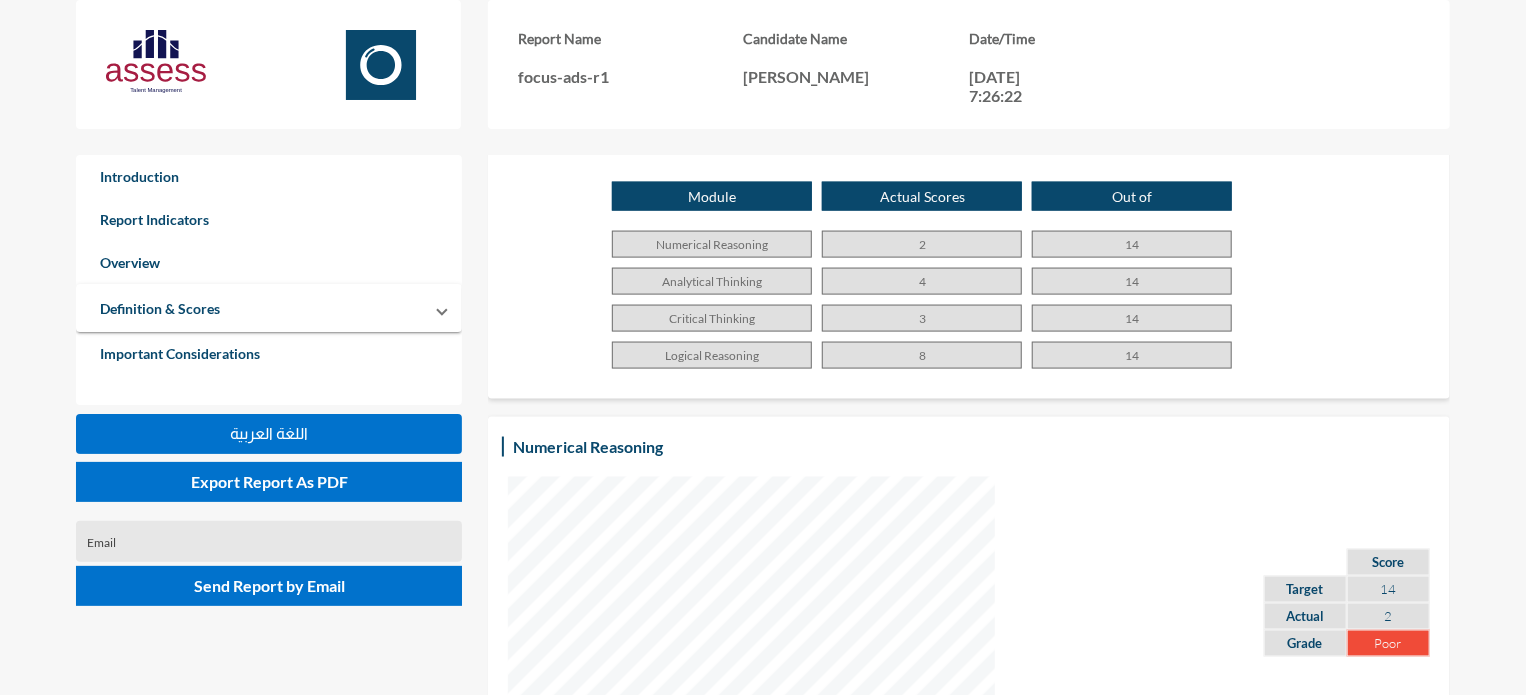 scroll, scrollTop: 1343, scrollLeft: 0, axis: vertical 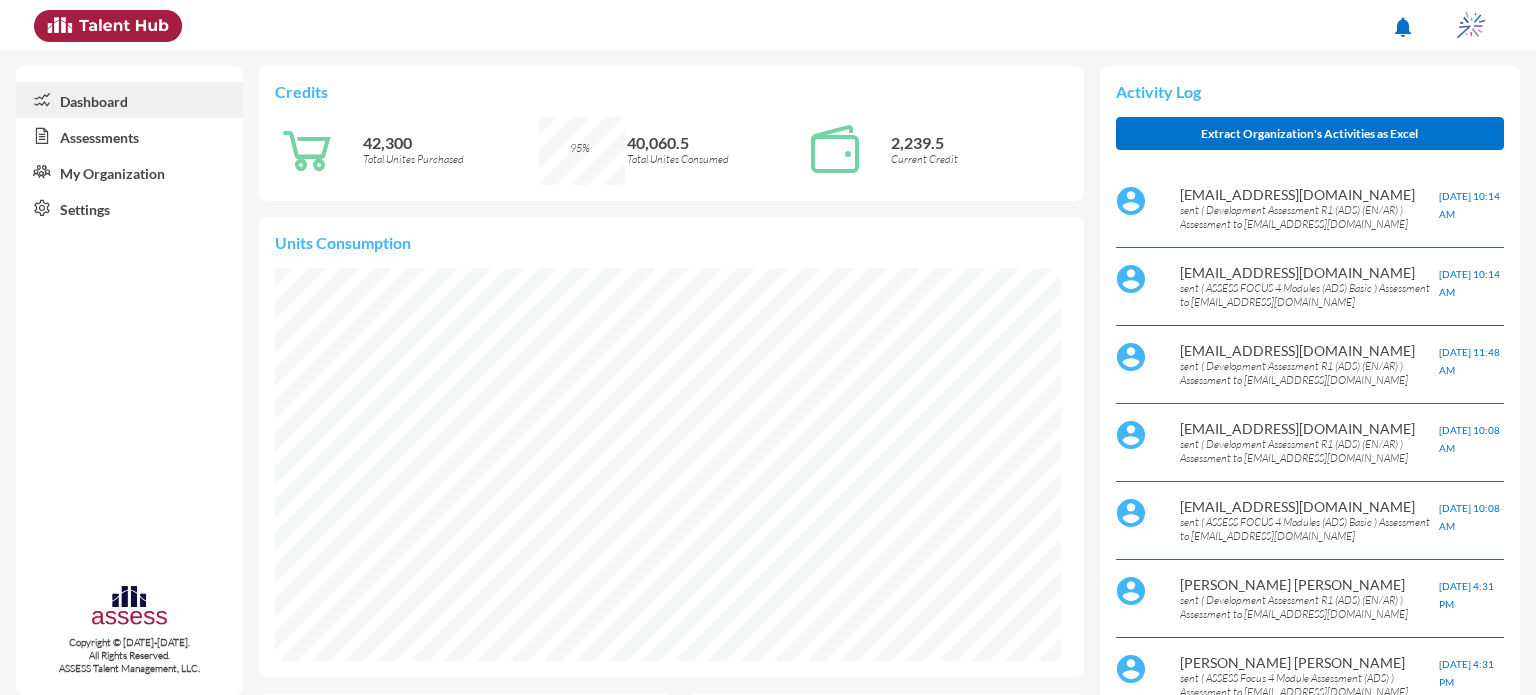 click on "Assessments" 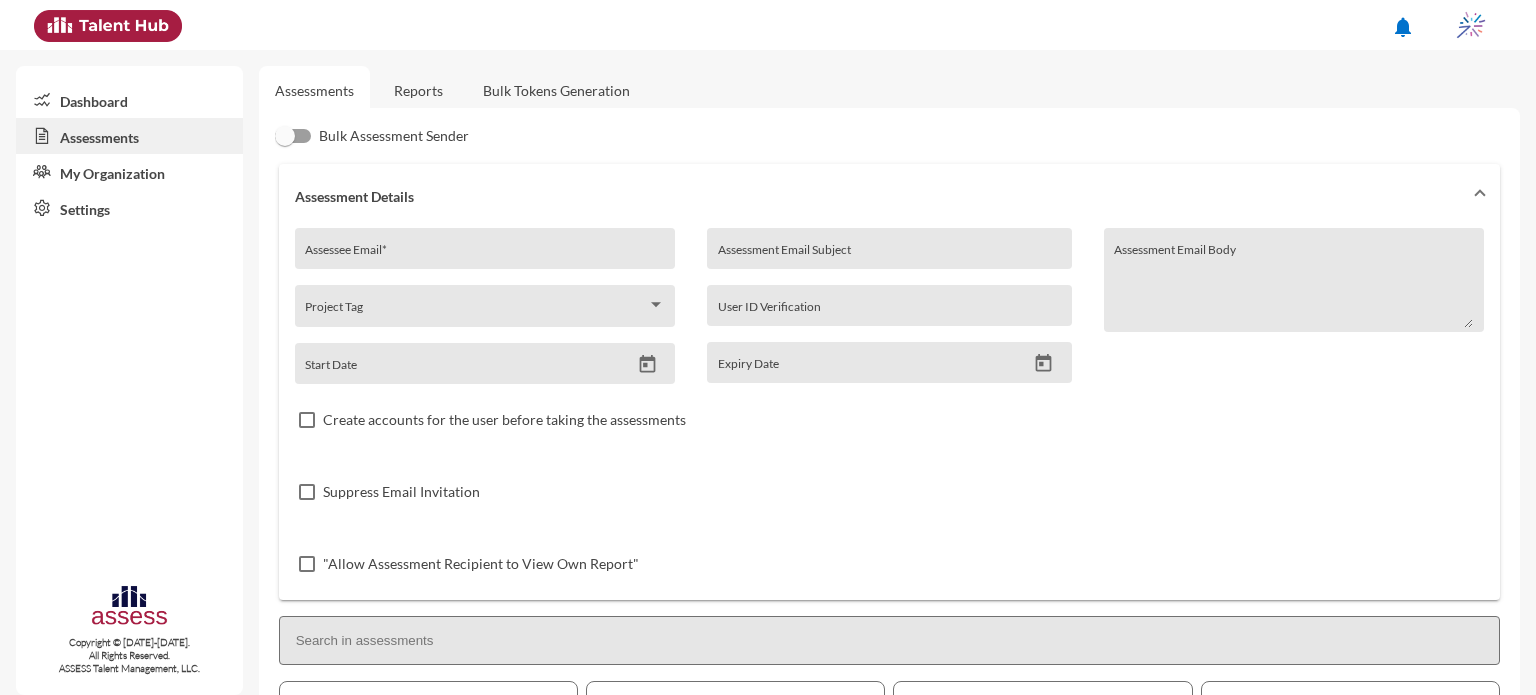 click on "Reports" 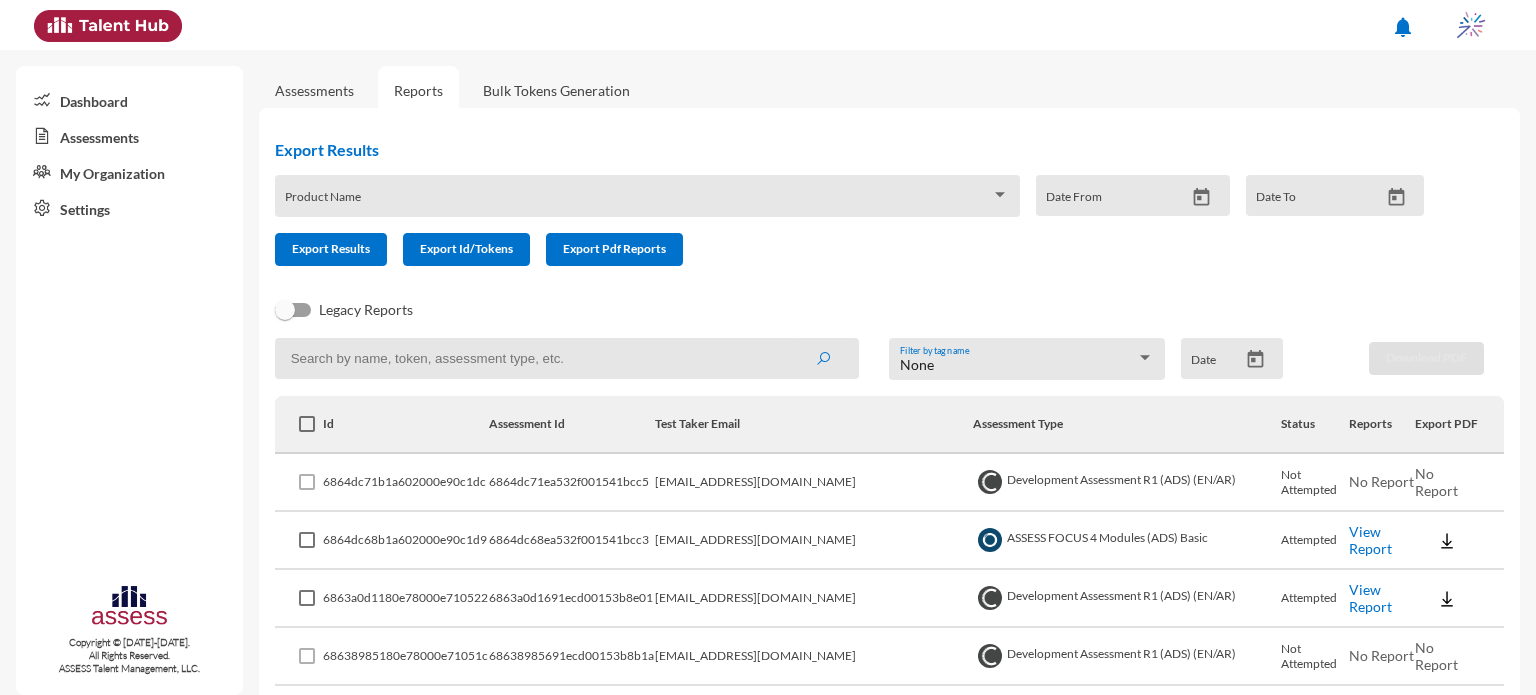 drag, startPoint x: 908, startPoint y: 485, endPoint x: 682, endPoint y: 502, distance: 226.63847 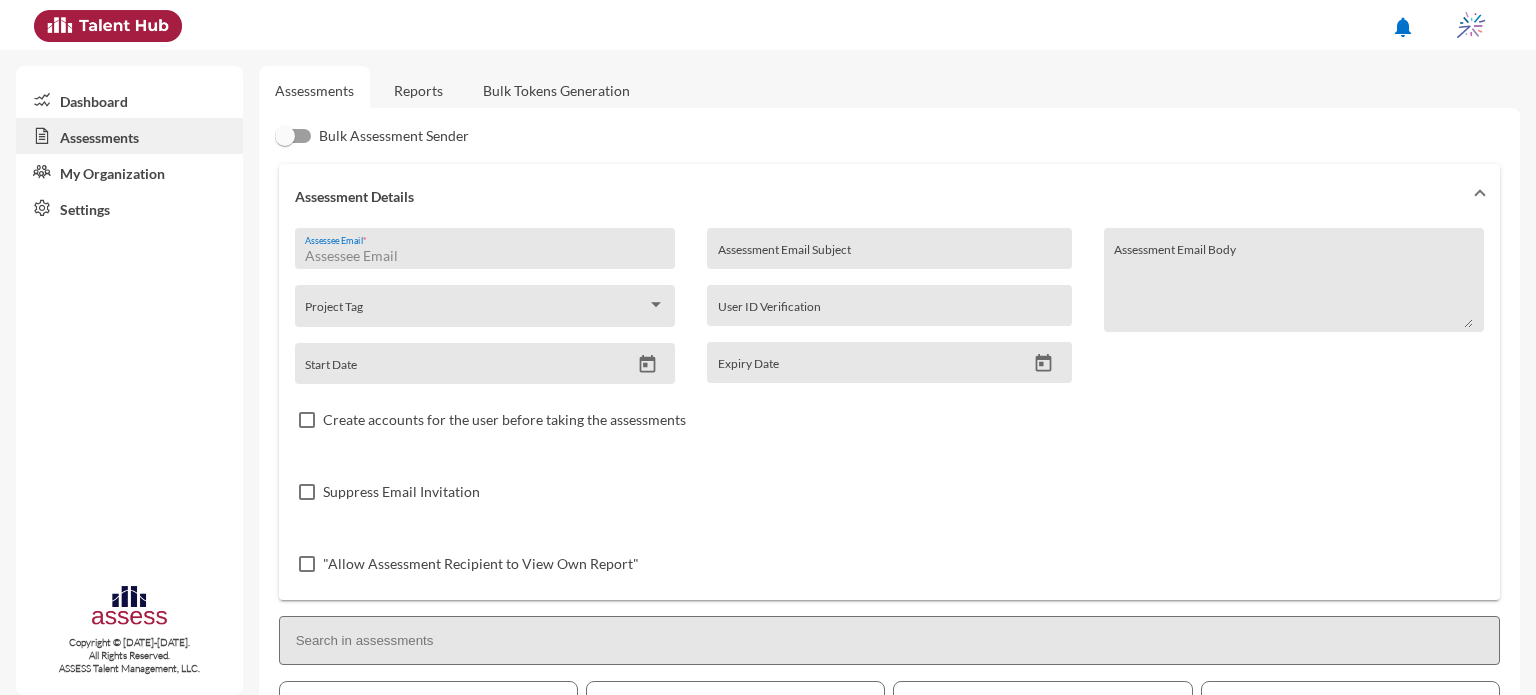 click on "Assessee Email   *" at bounding box center [484, 256] 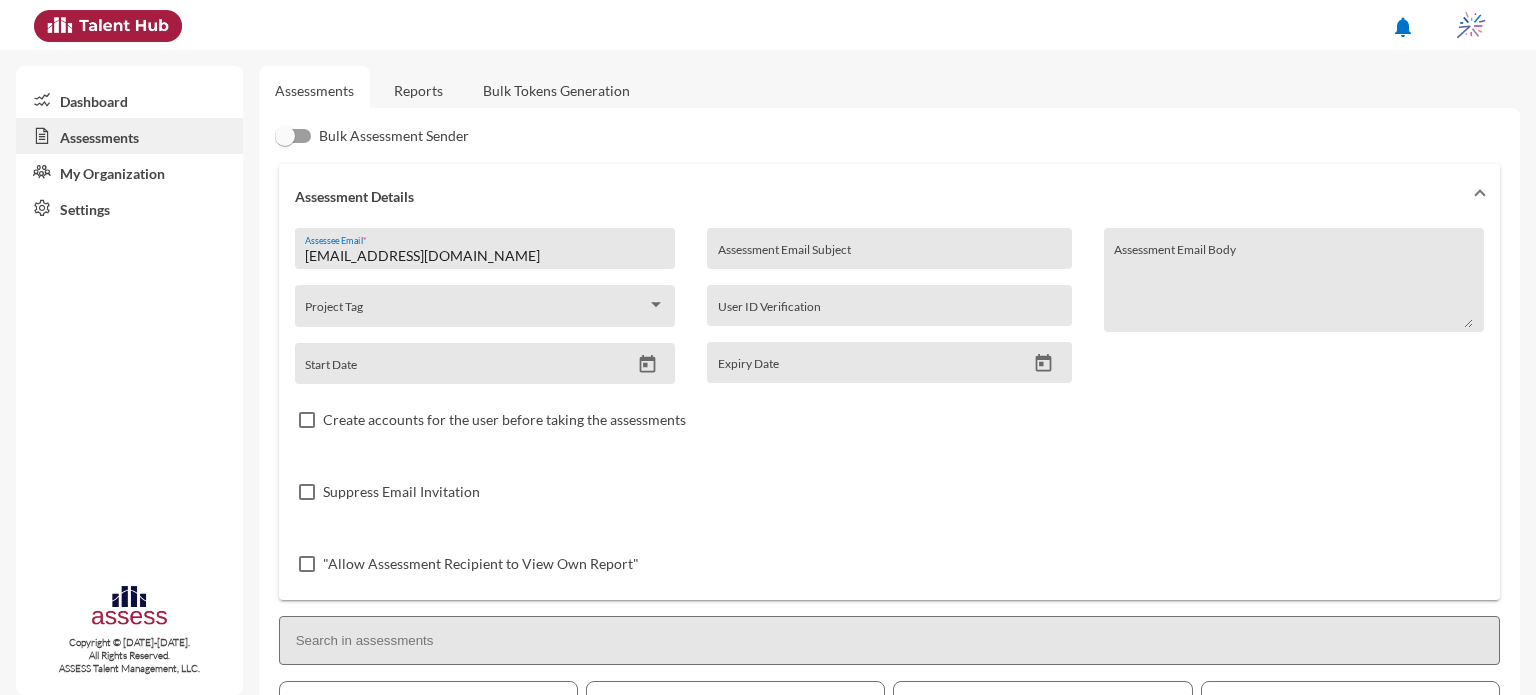 click on "[EMAIL_ADDRESS][DOMAIN_NAME]" at bounding box center (484, 256) 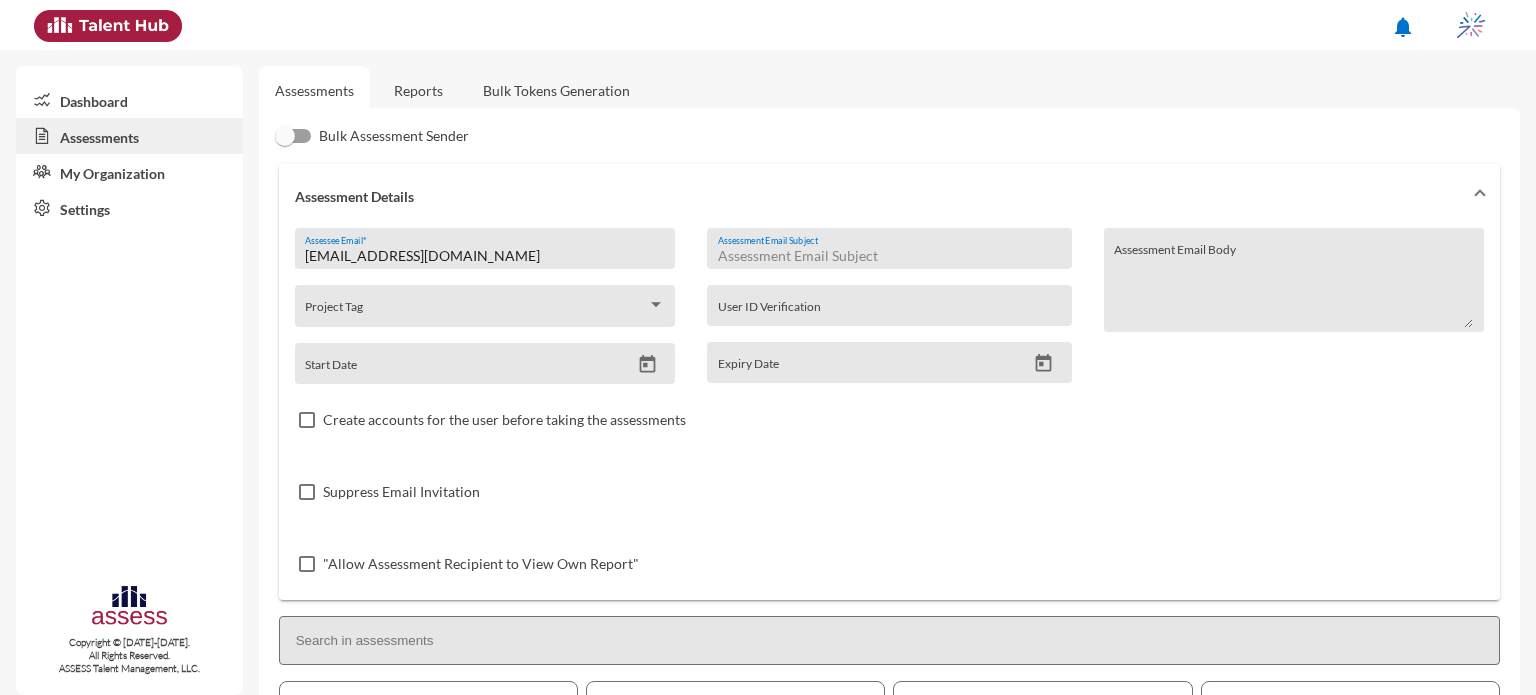 click on "Assessment Email Subject" at bounding box center [889, 256] 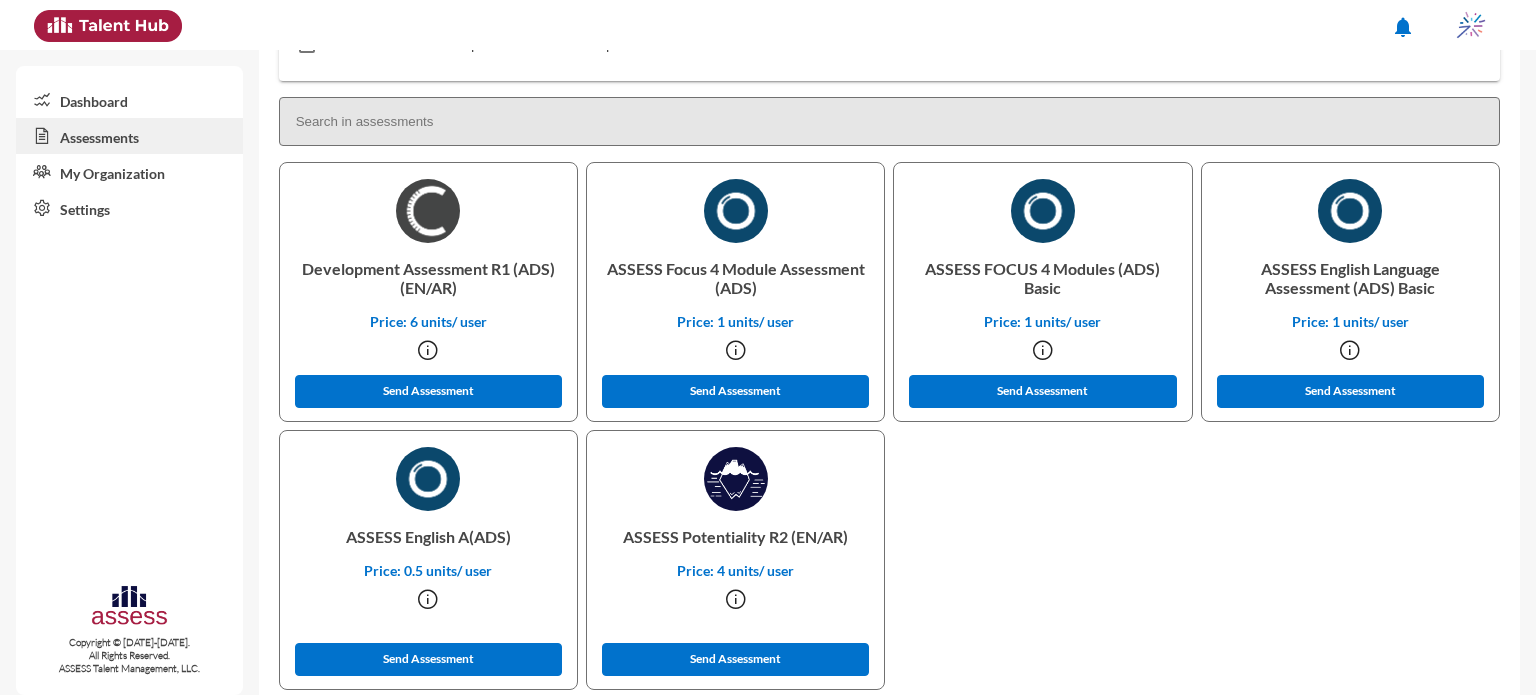 scroll, scrollTop: 520, scrollLeft: 0, axis: vertical 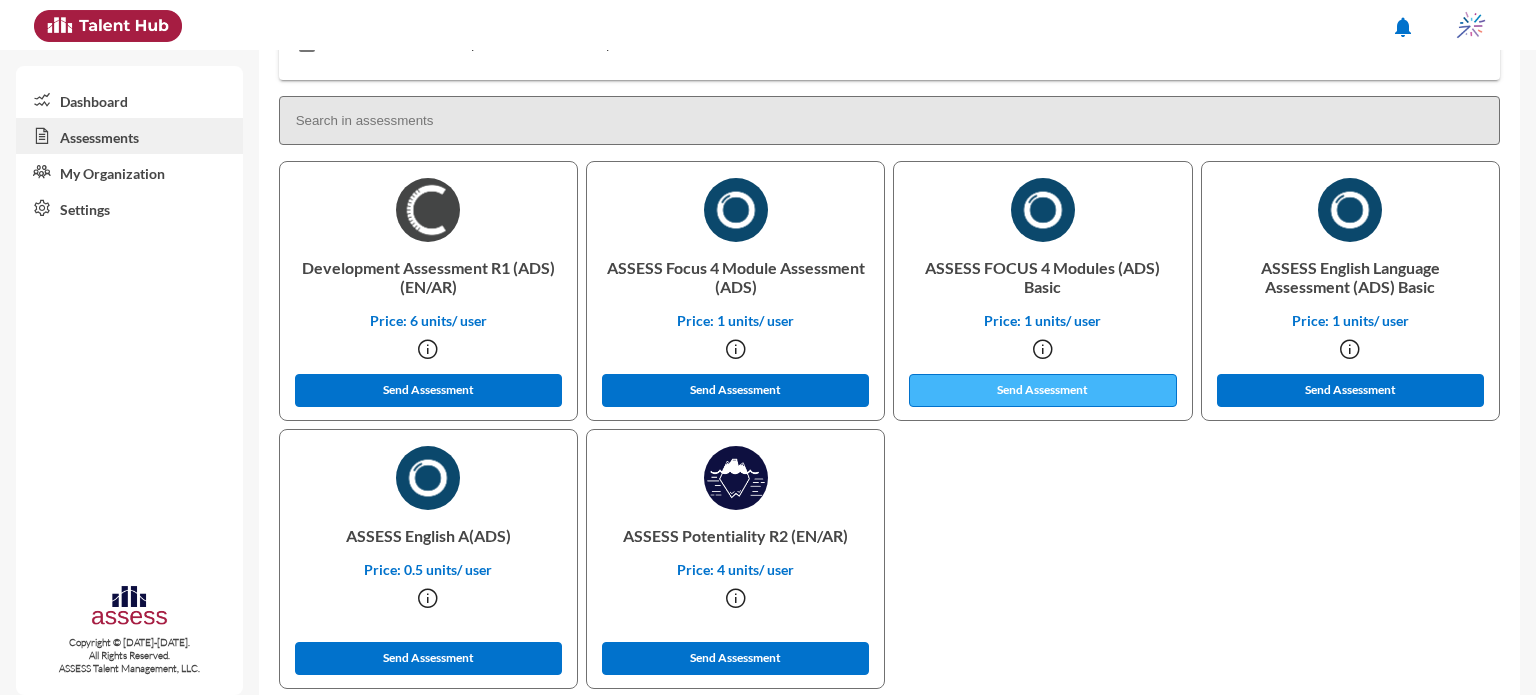 click on "Send Assessment" 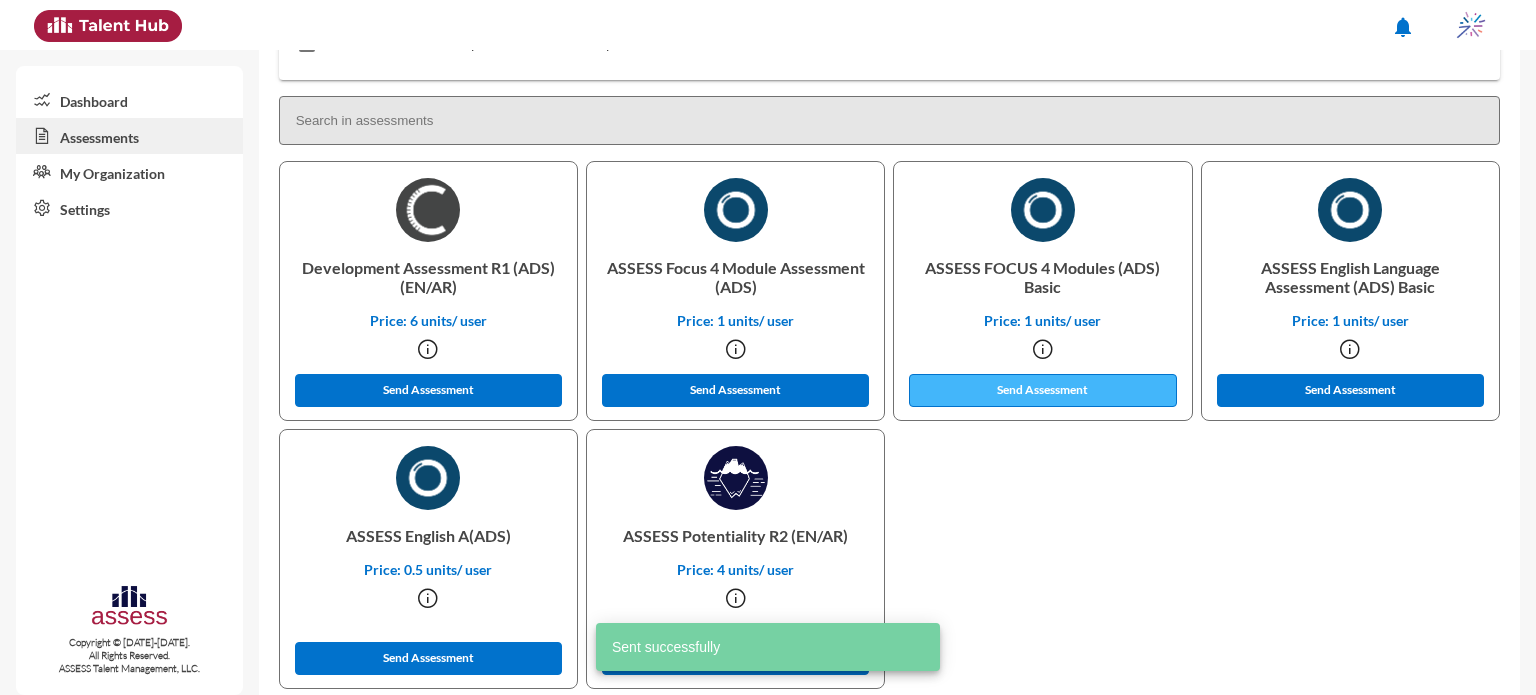 scroll, scrollTop: 0, scrollLeft: 0, axis: both 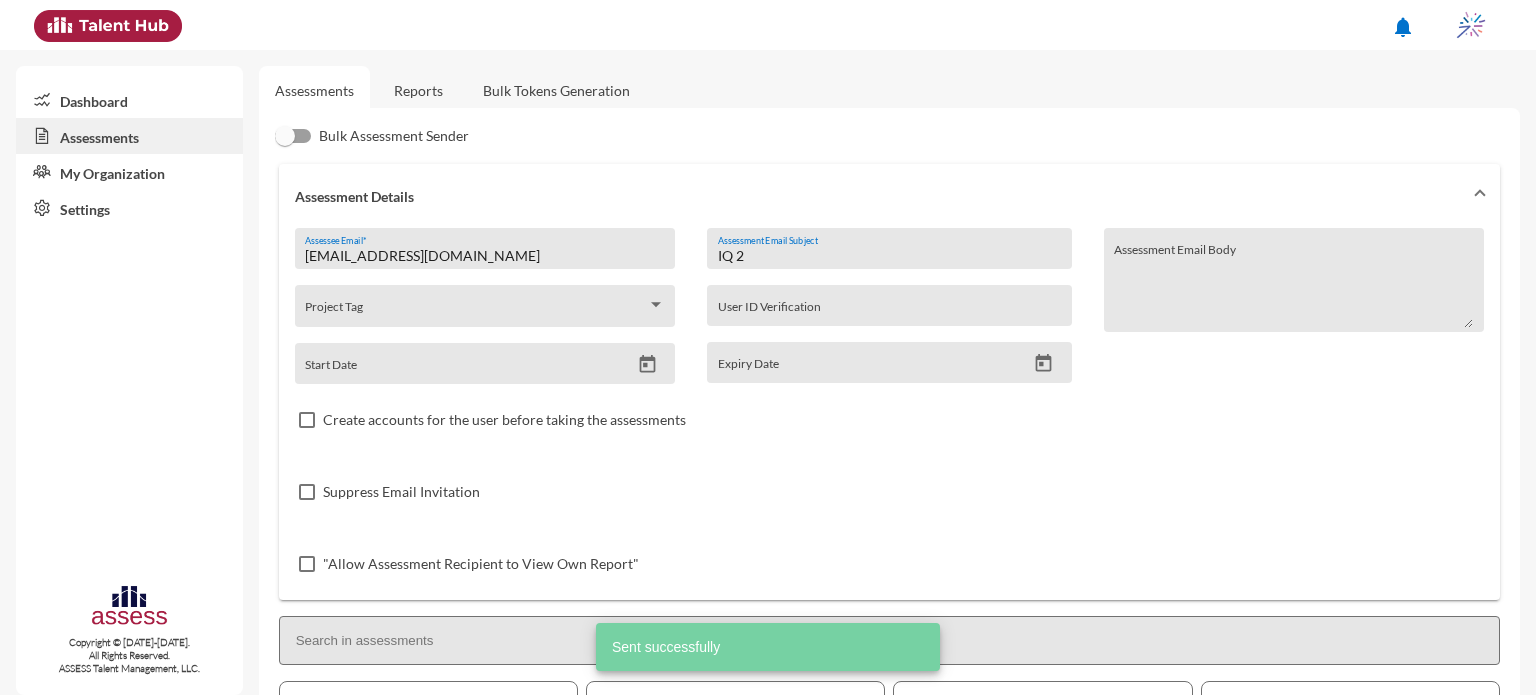 drag, startPoint x: 816, startPoint y: 262, endPoint x: 696, endPoint y: 263, distance: 120.004166 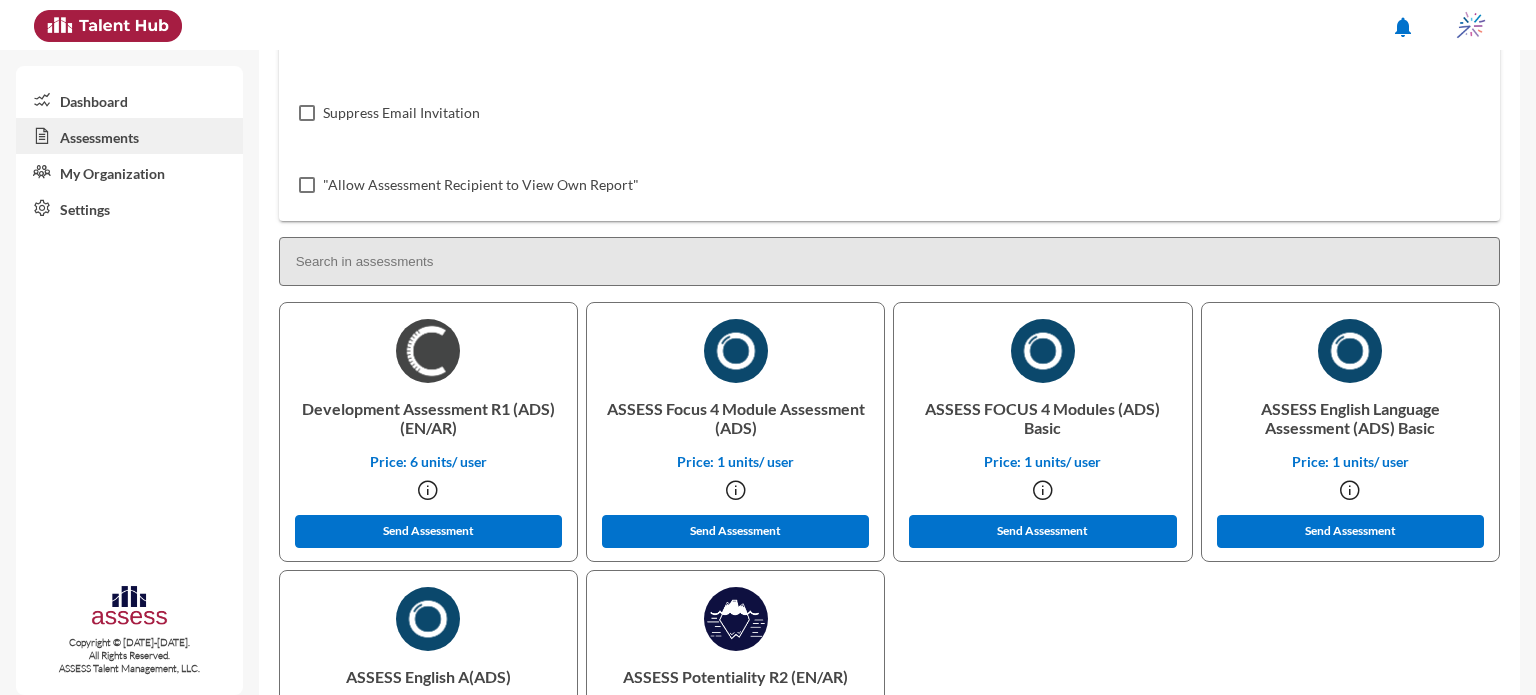 scroll, scrollTop: 380, scrollLeft: 0, axis: vertical 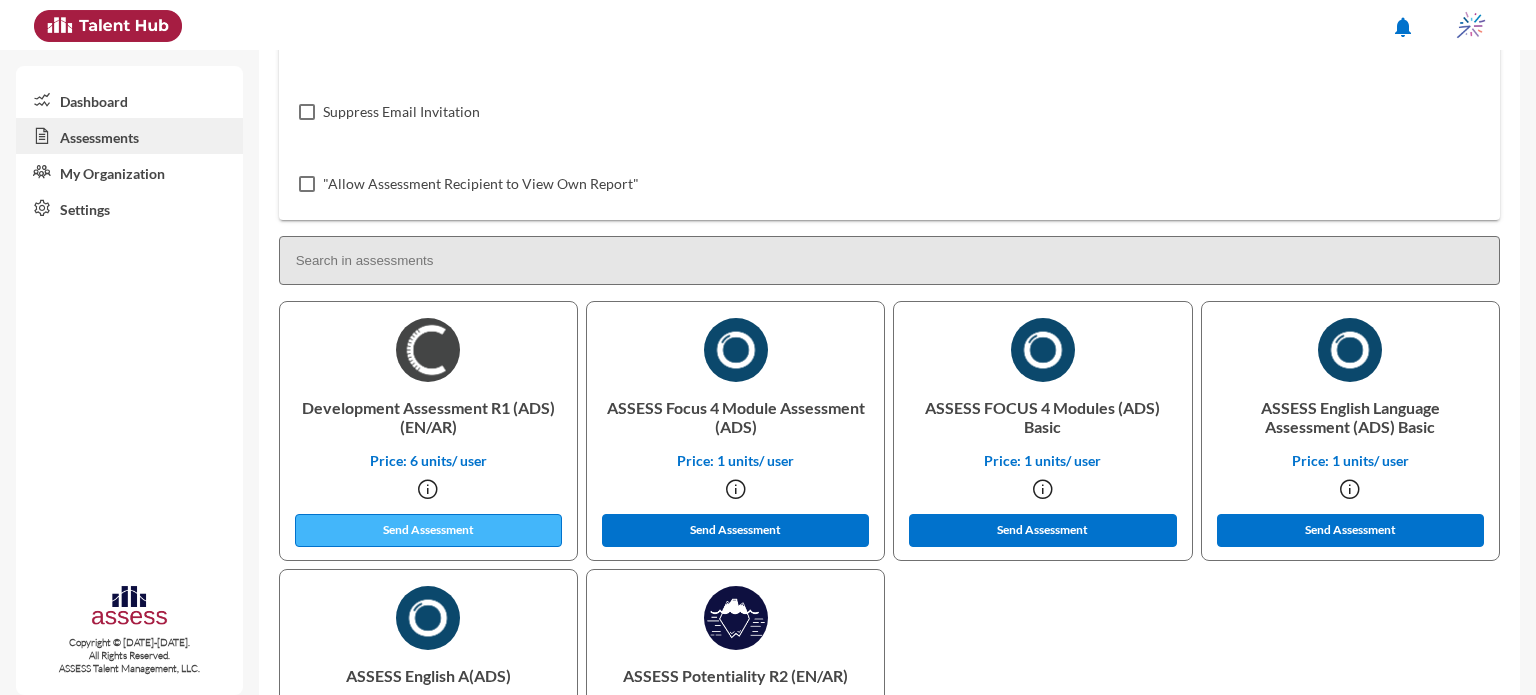 type on "OCM 2" 